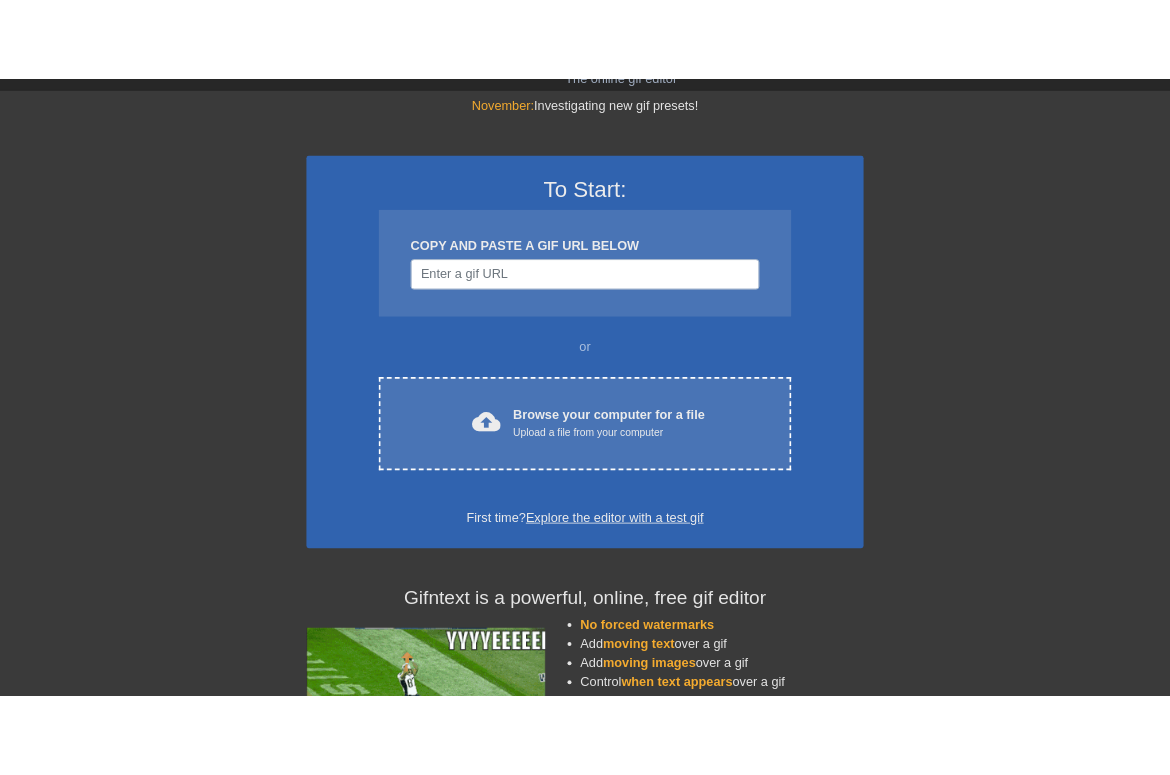scroll, scrollTop: 41, scrollLeft: 0, axis: vertical 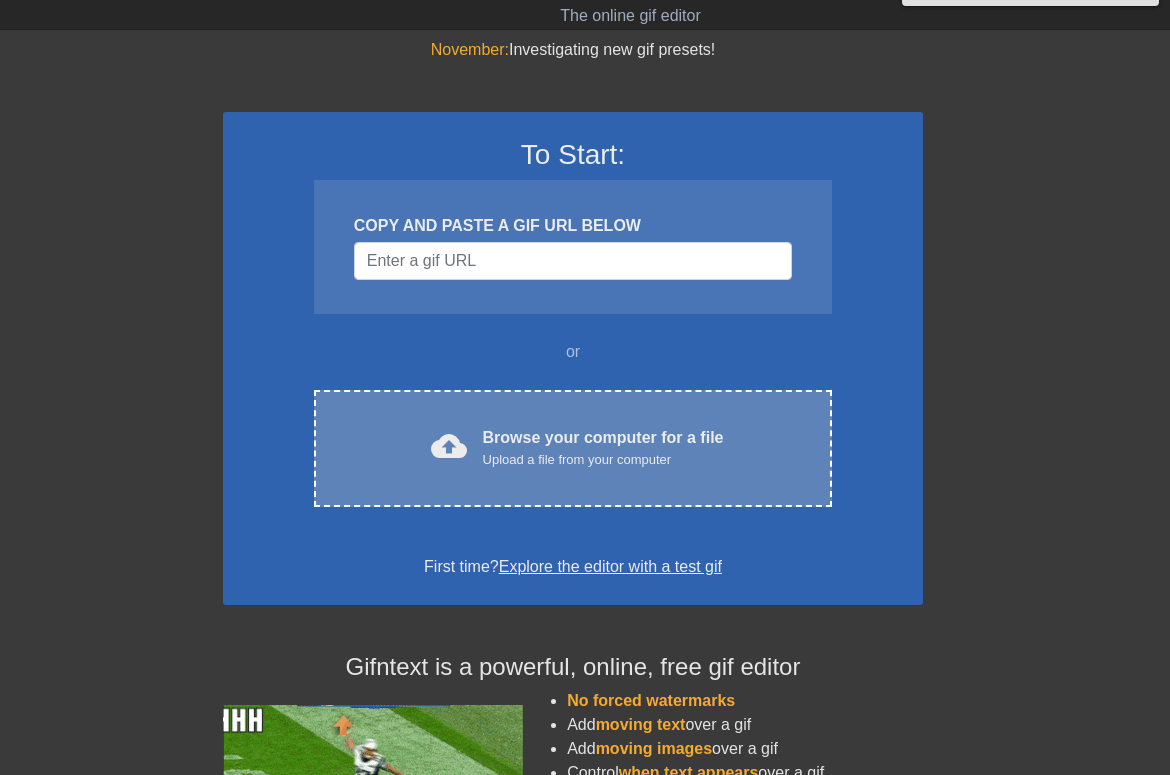 click on "cloud_upload Browse your computer for a file Upload a file from your computer Choose files" at bounding box center (573, 448) 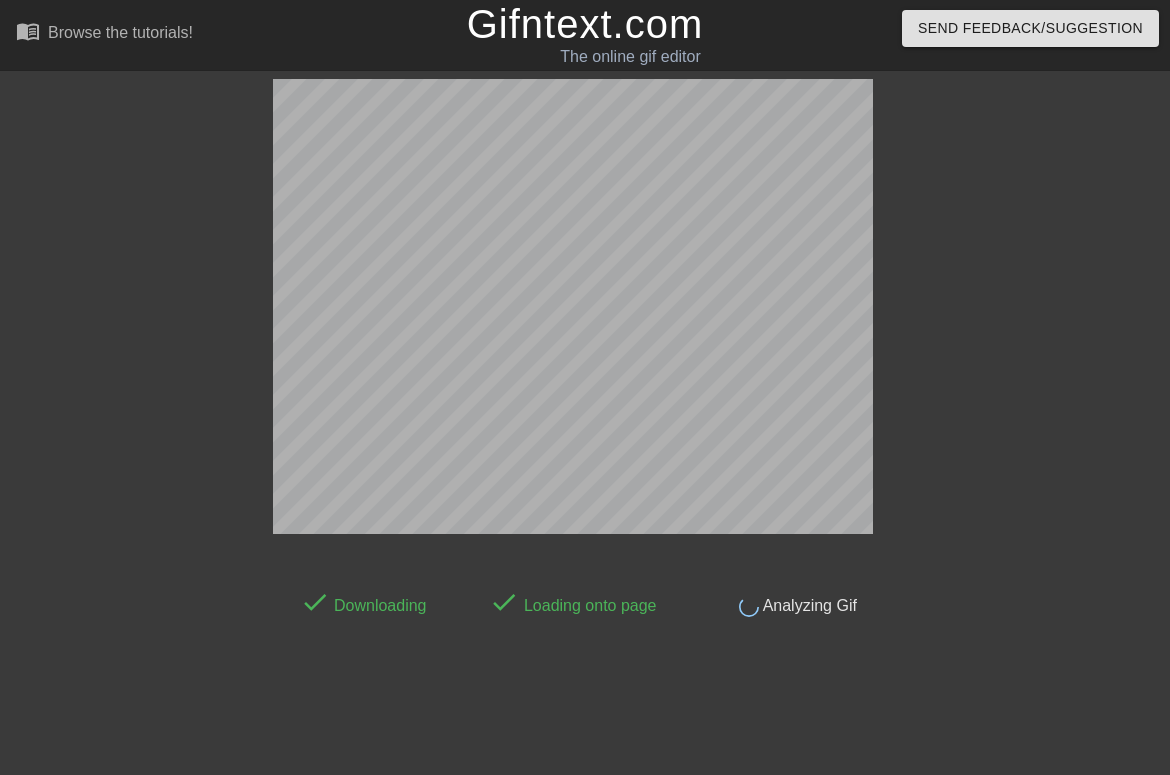 scroll, scrollTop: 41, scrollLeft: 0, axis: vertical 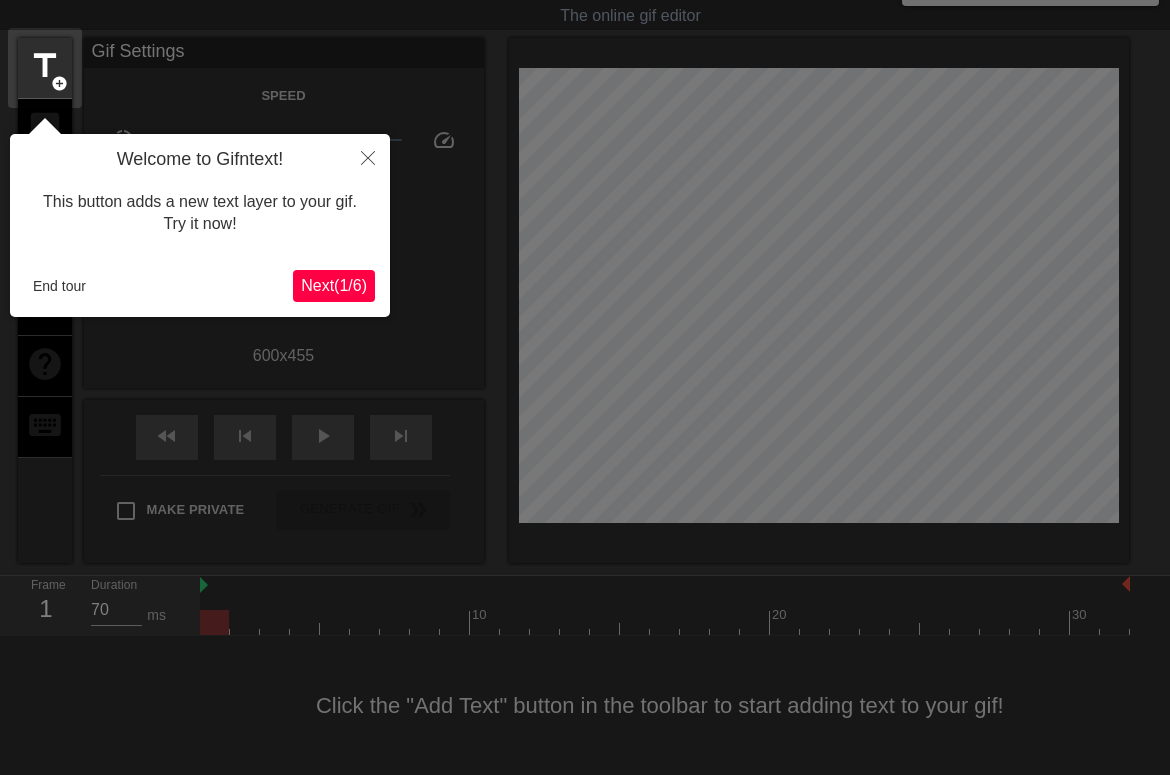 click on "Next  ( 1 / 6 )" at bounding box center (334, 285) 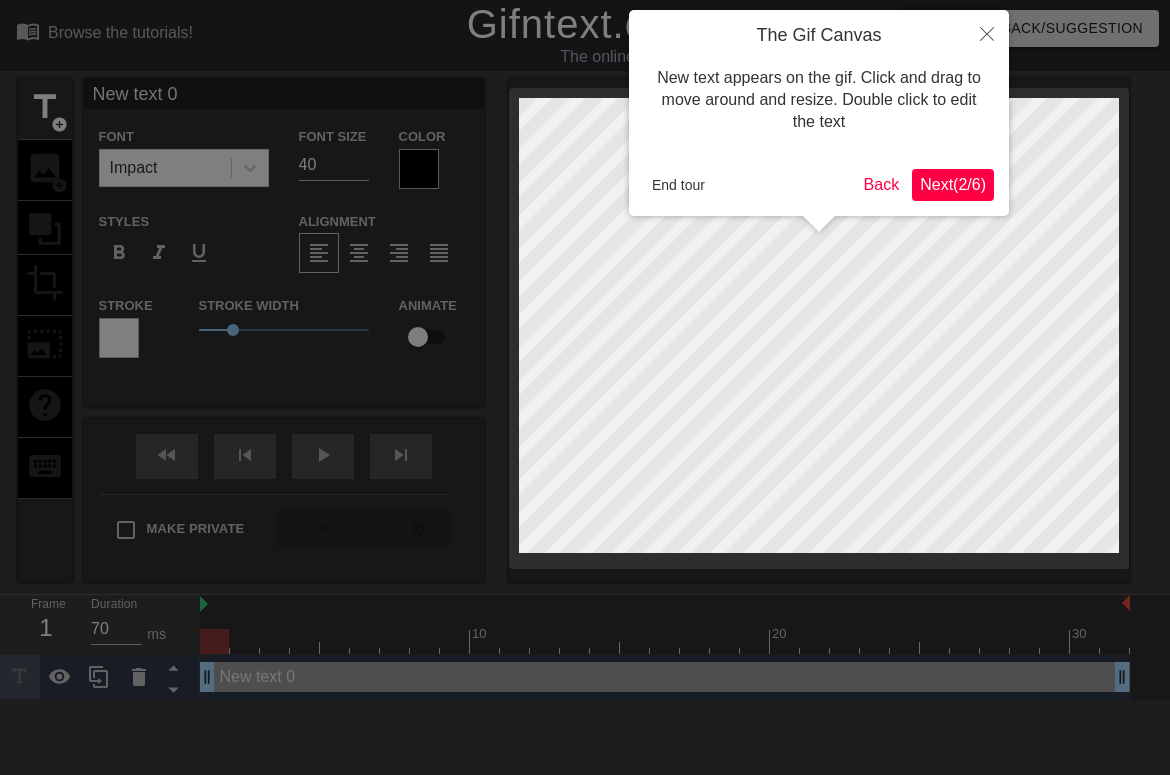scroll, scrollTop: 0, scrollLeft: 0, axis: both 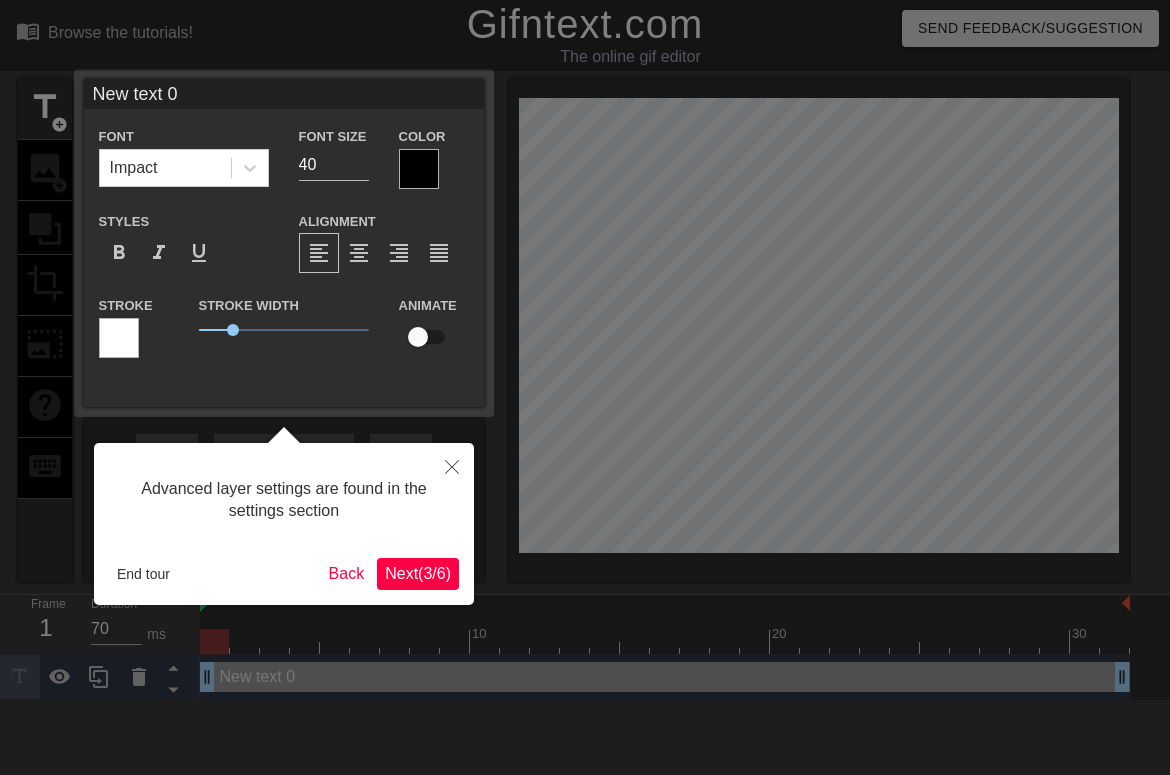 click at bounding box center (452, 466) 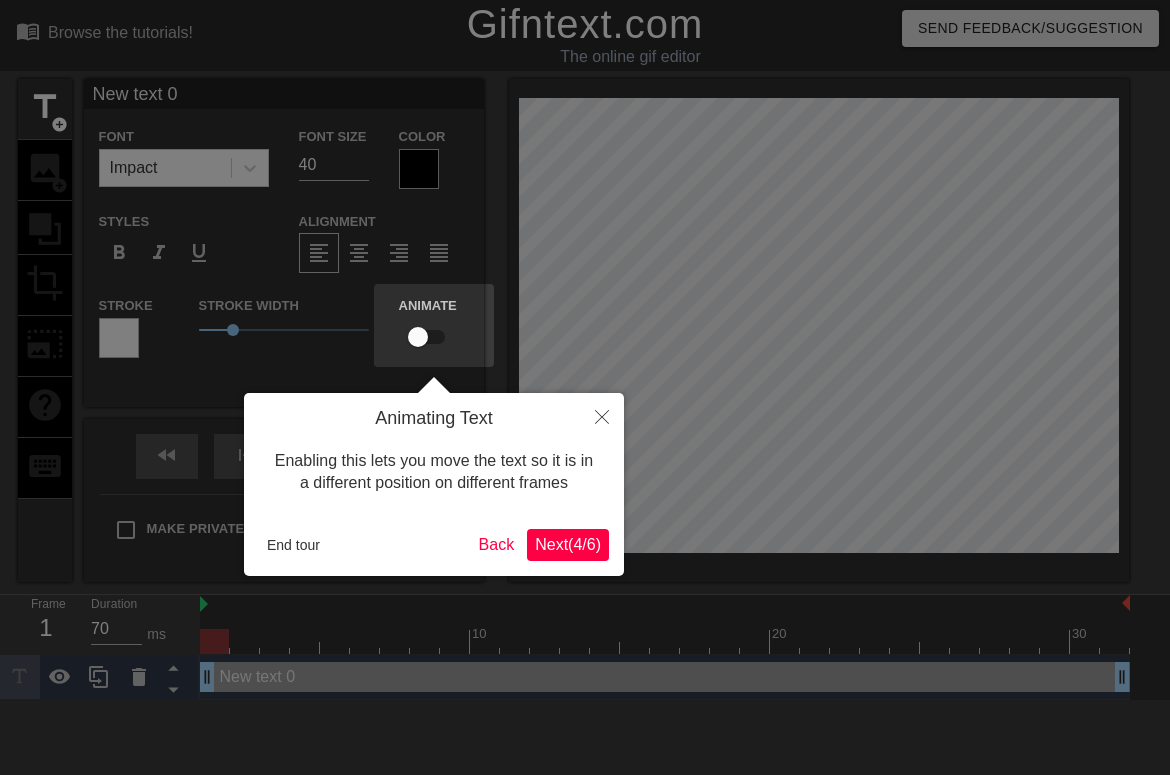 click on "Next  ( 4 / 6 )" at bounding box center [568, 545] 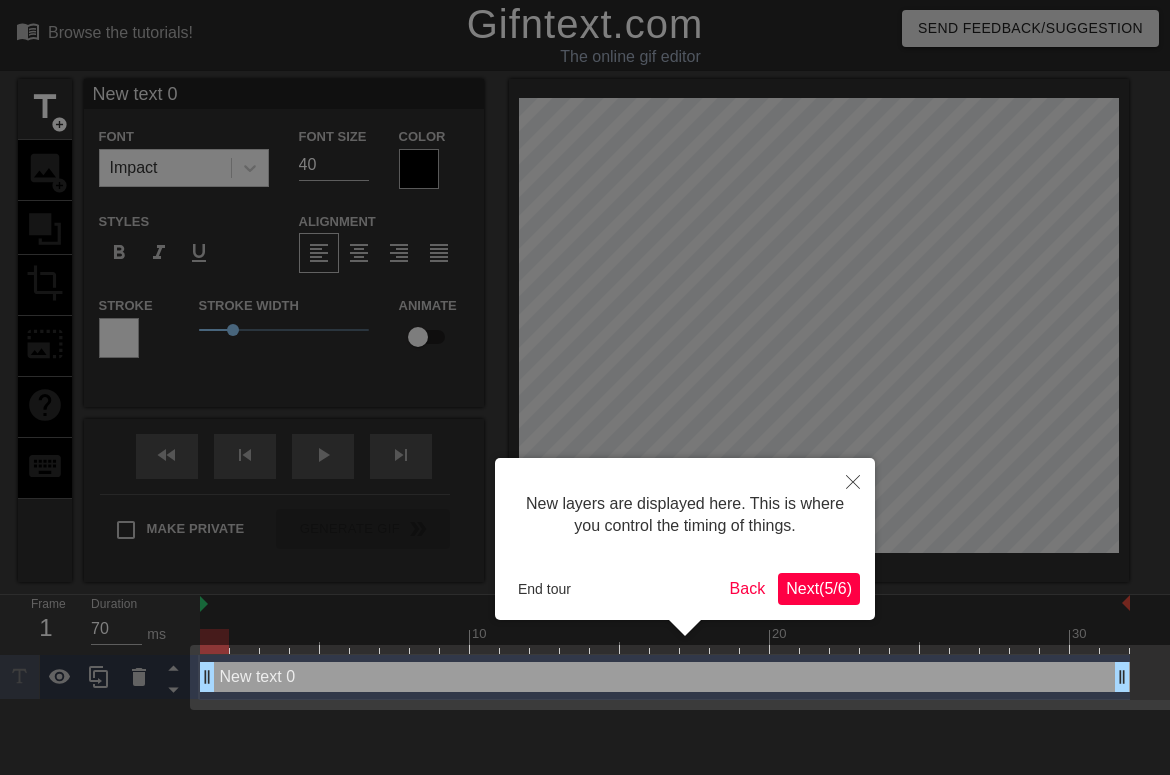 drag, startPoint x: 842, startPoint y: 586, endPoint x: 854, endPoint y: 483, distance: 103.69667 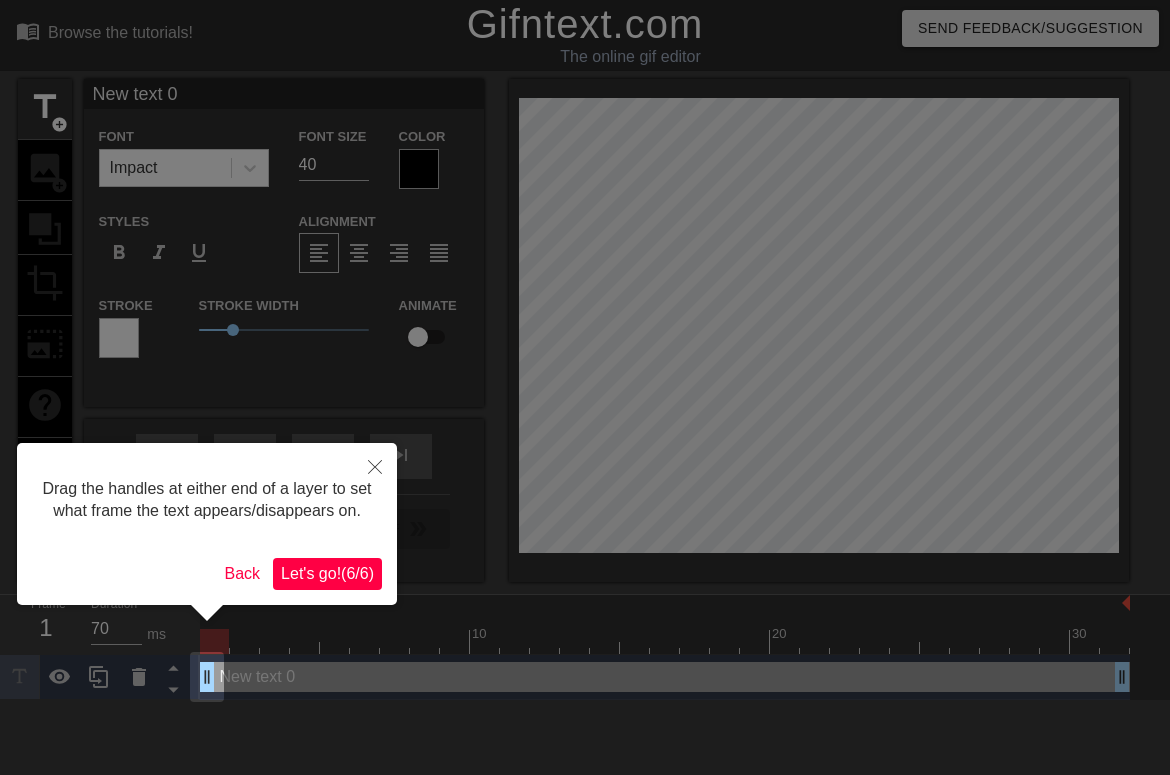 click on "Let's go!  ( 6 / 6 )" at bounding box center (327, 573) 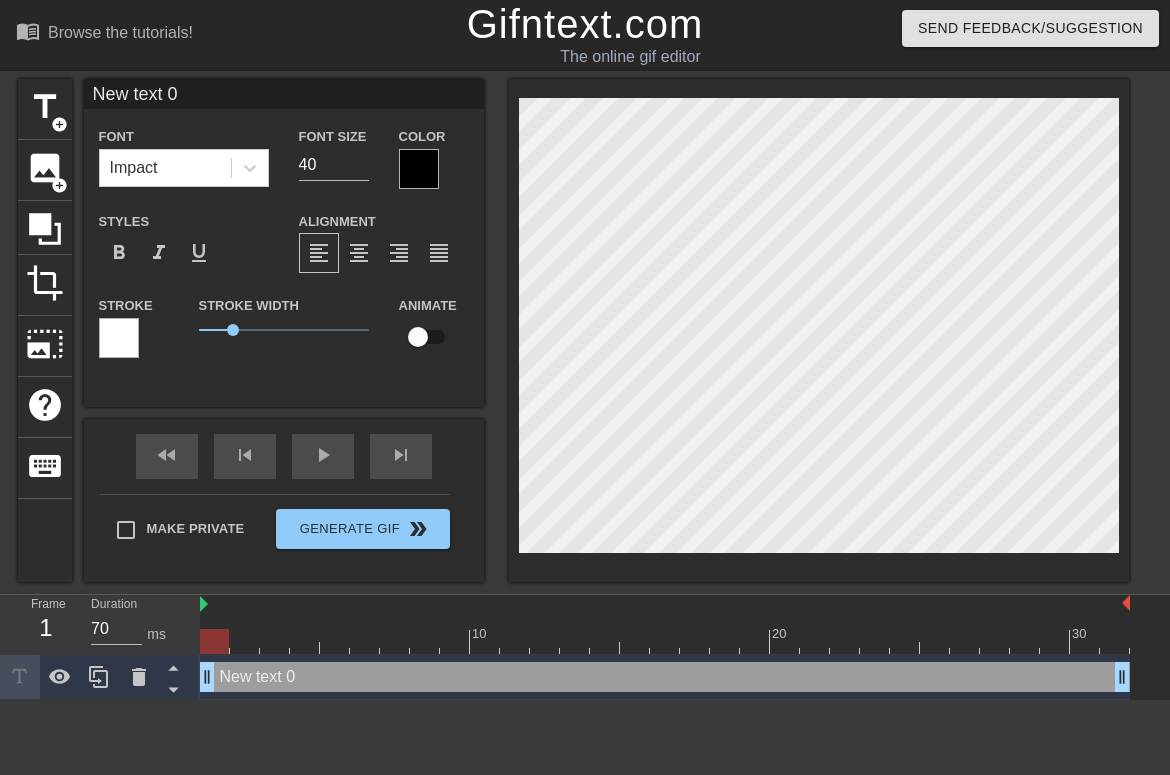 type on "T" 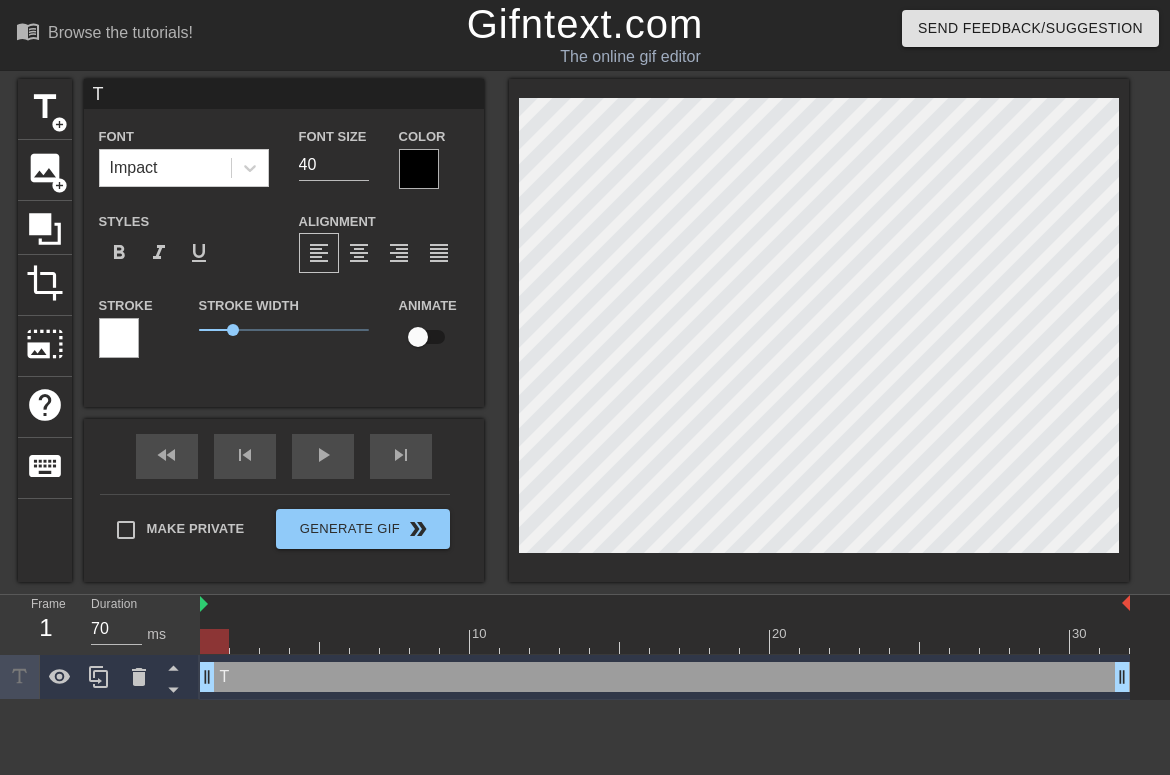 type on "Th" 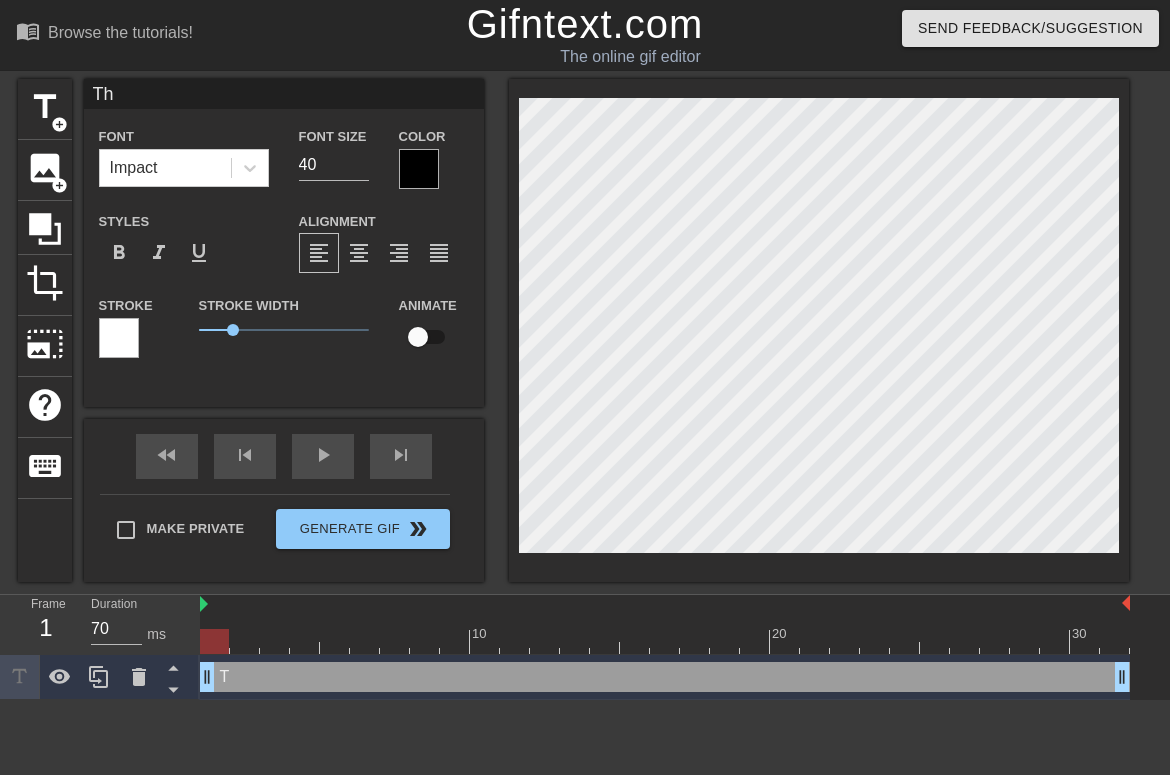 type on "The" 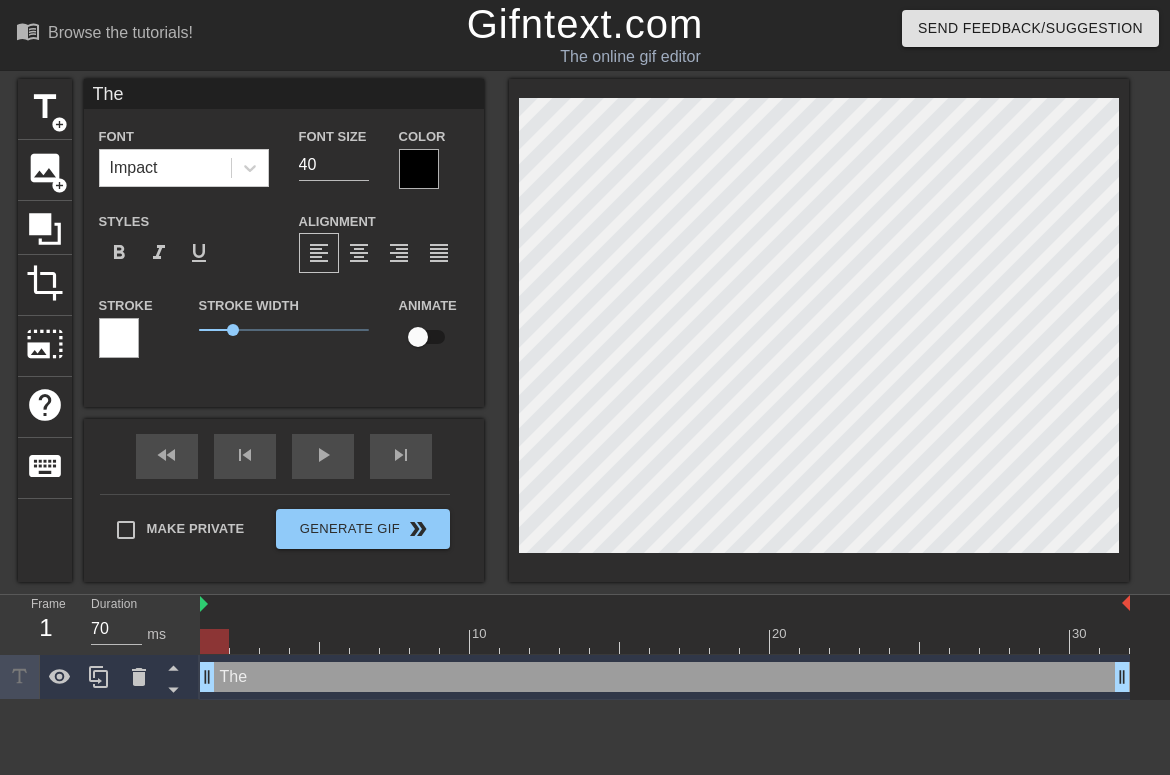 type on "They" 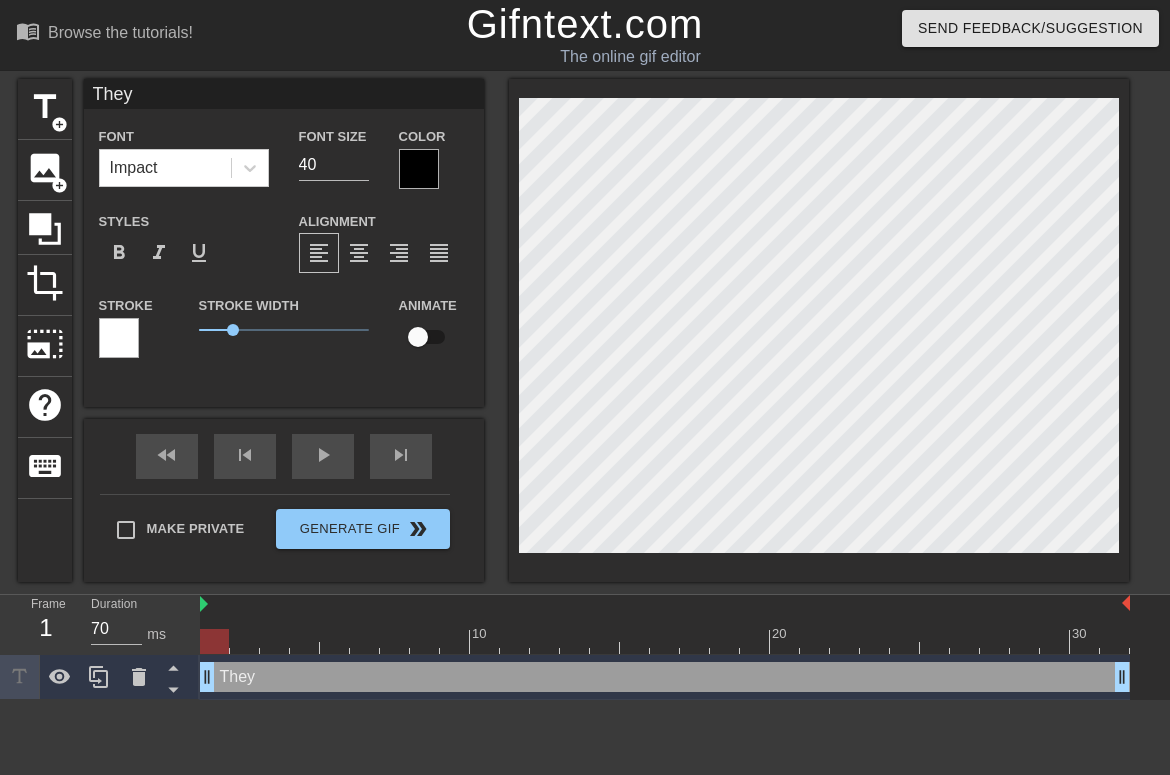 type on "They" 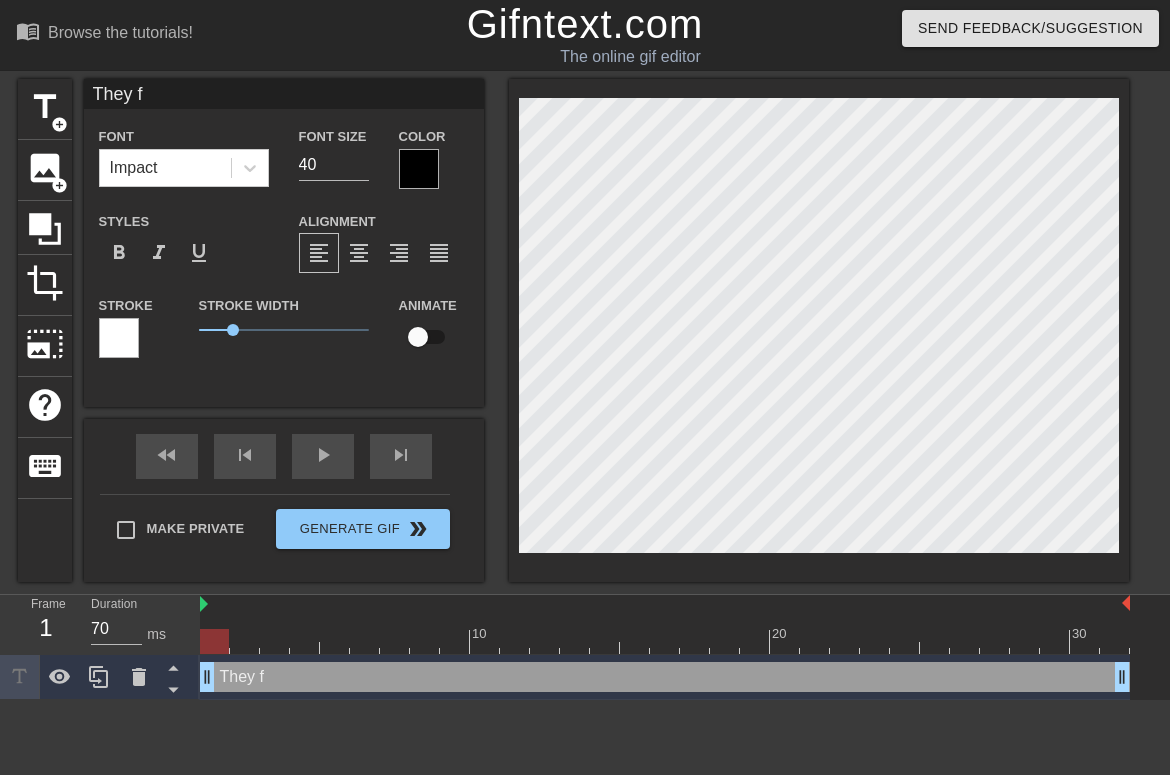 type on "They fr" 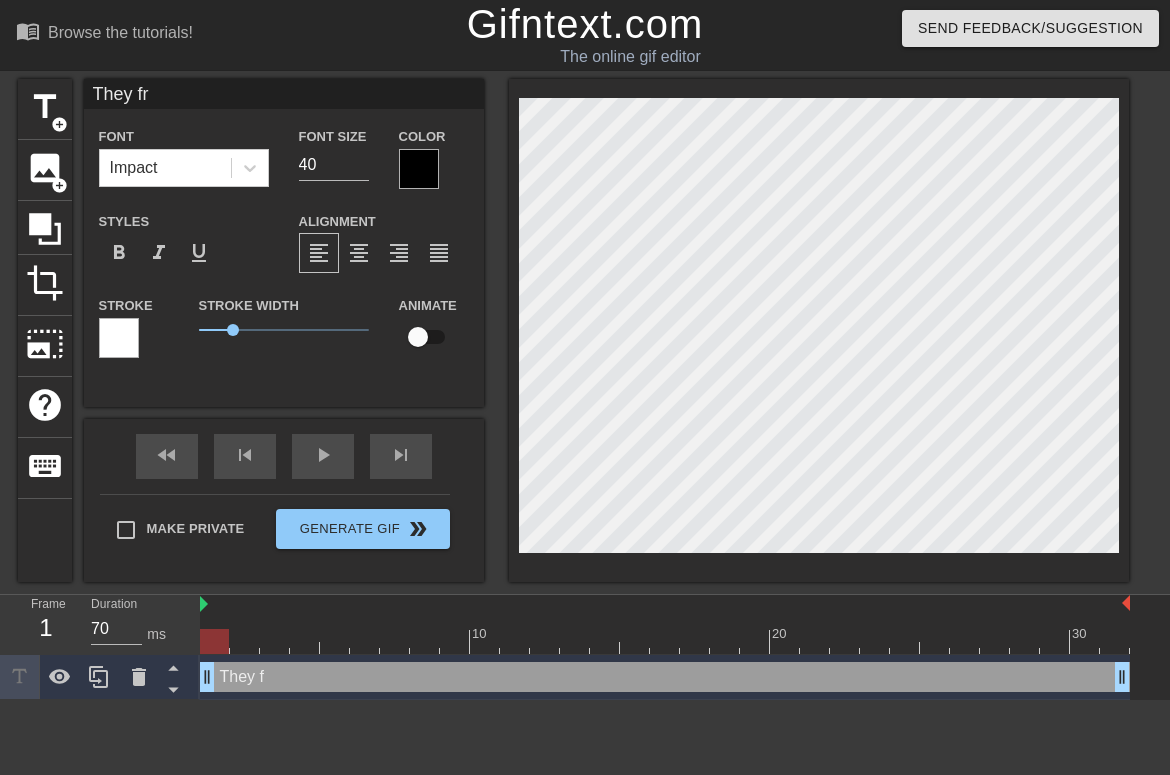 scroll, scrollTop: 0, scrollLeft: 2, axis: horizontal 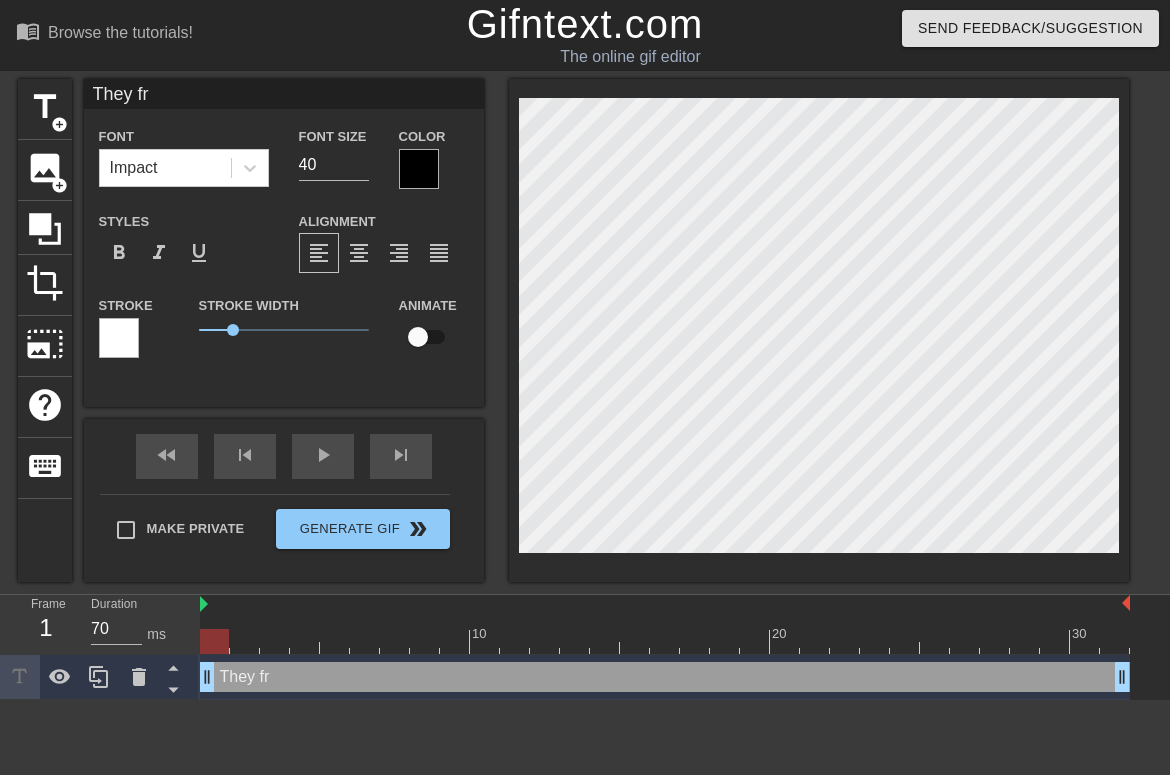type on "They fre" 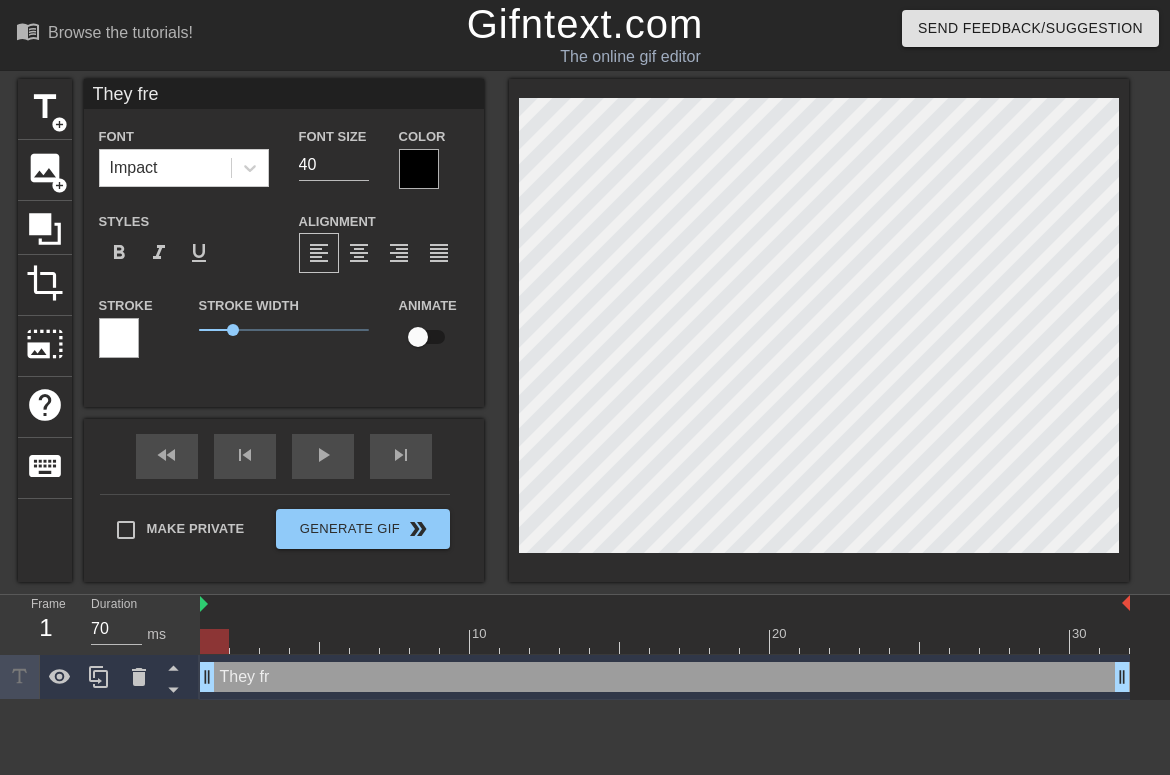 type on "They free" 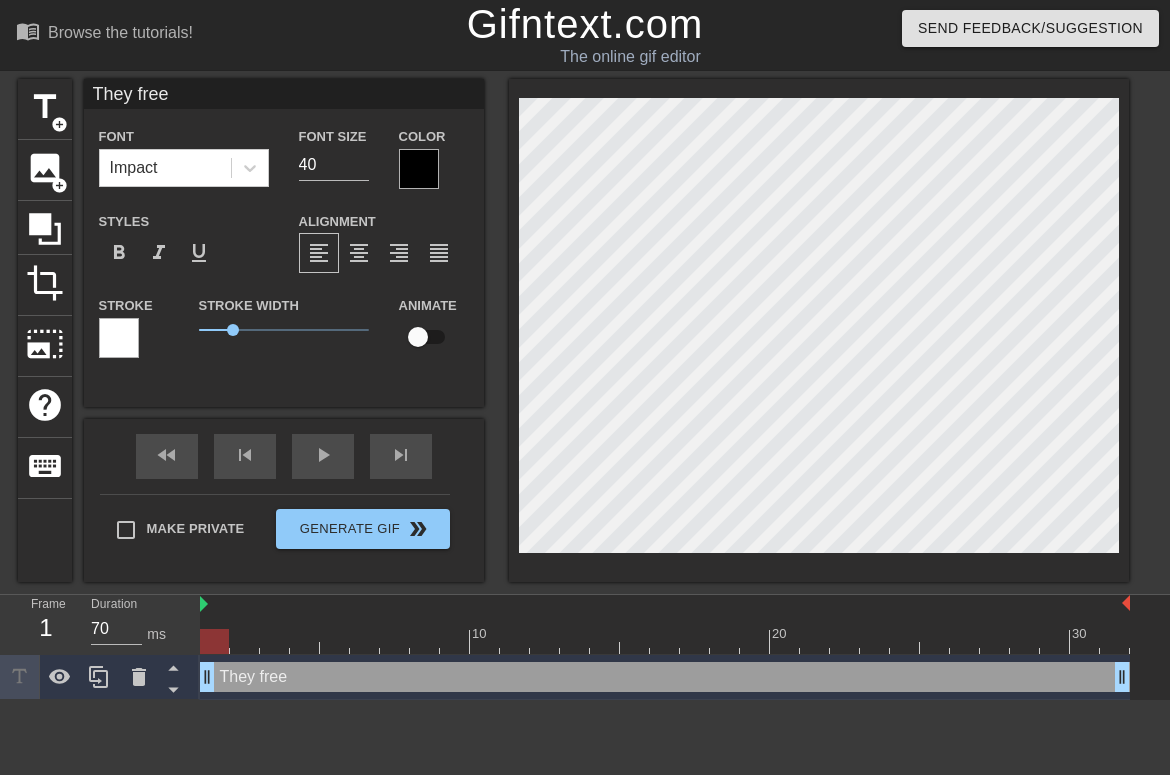 type on "They freed" 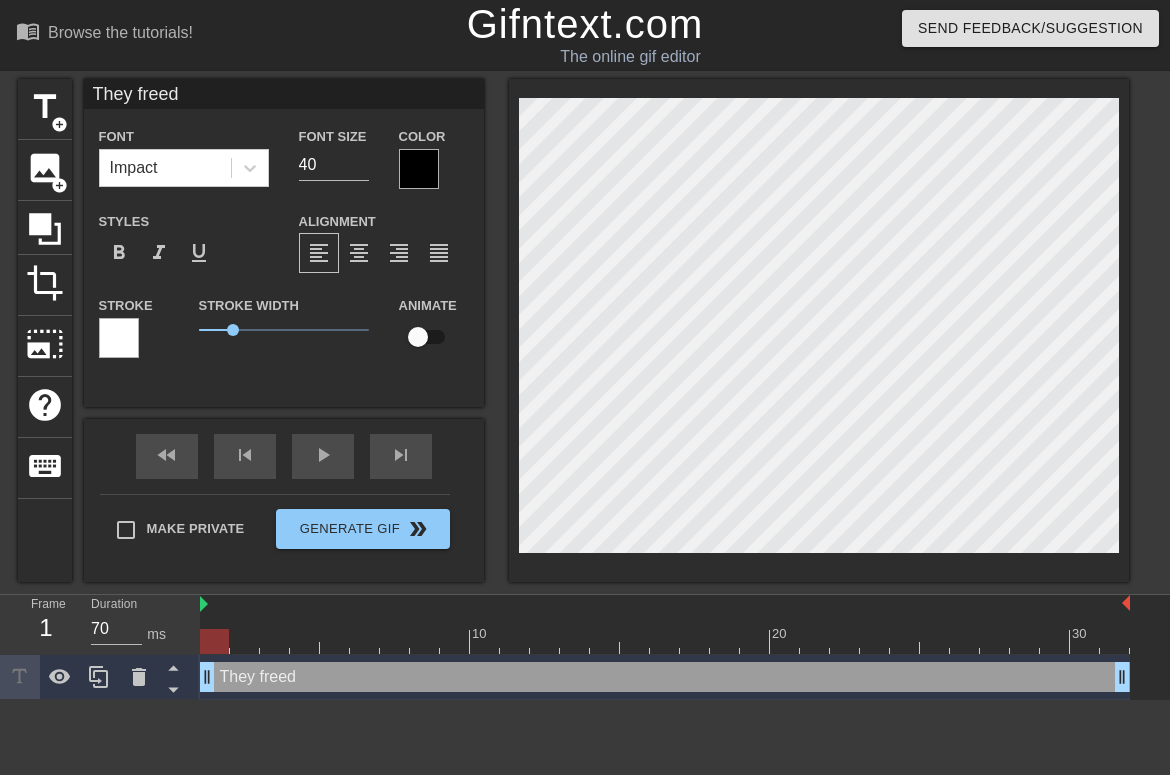type on "They freed" 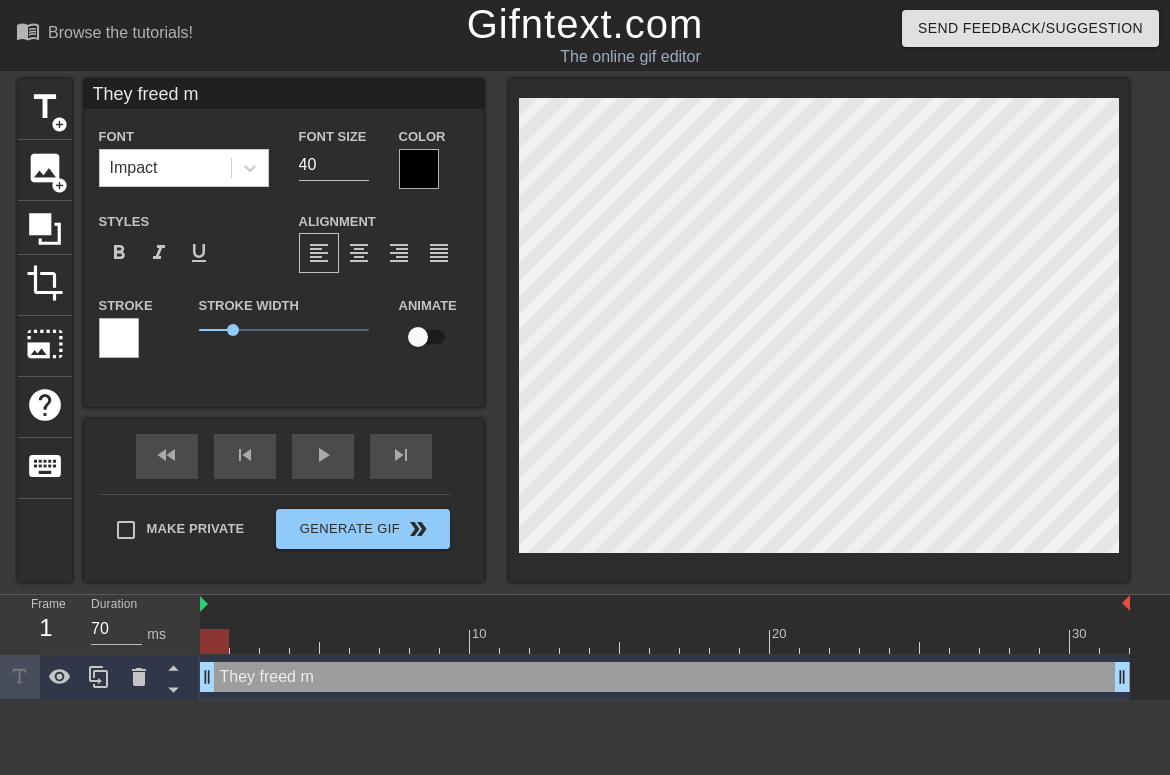 type on "They freed me" 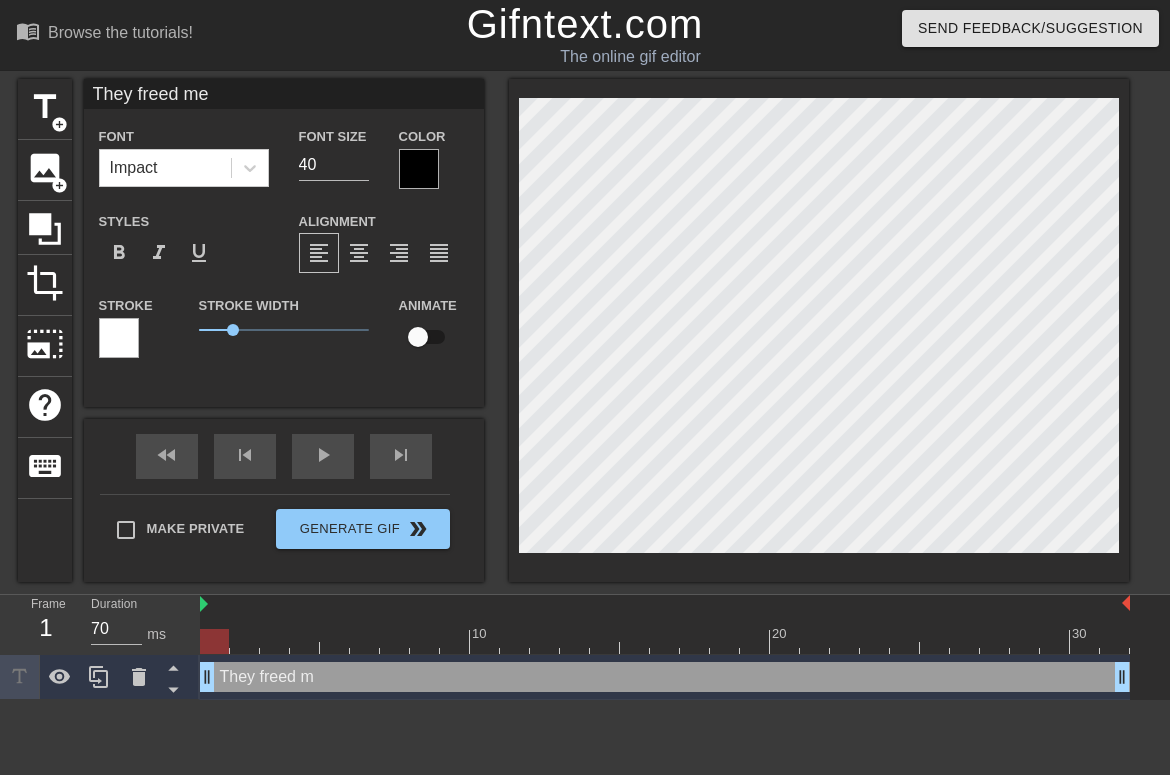type on "They freed me" 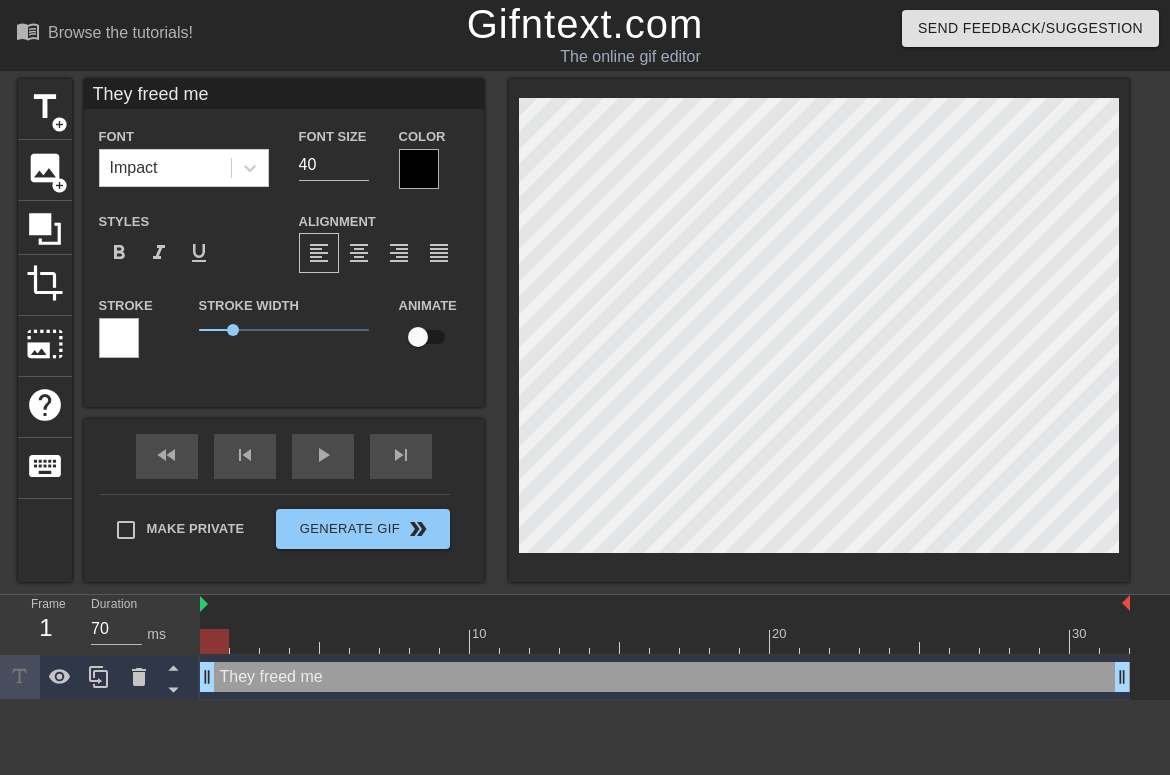 type on "They freed me" 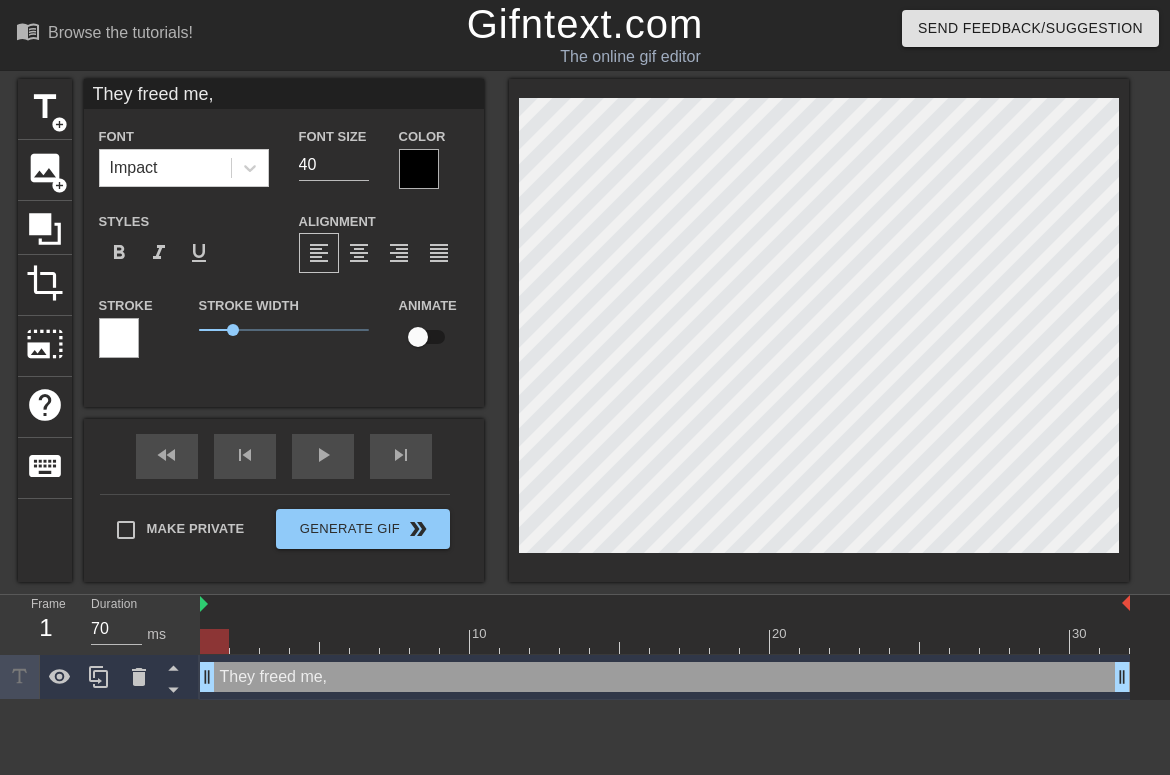 type on "They freed me" 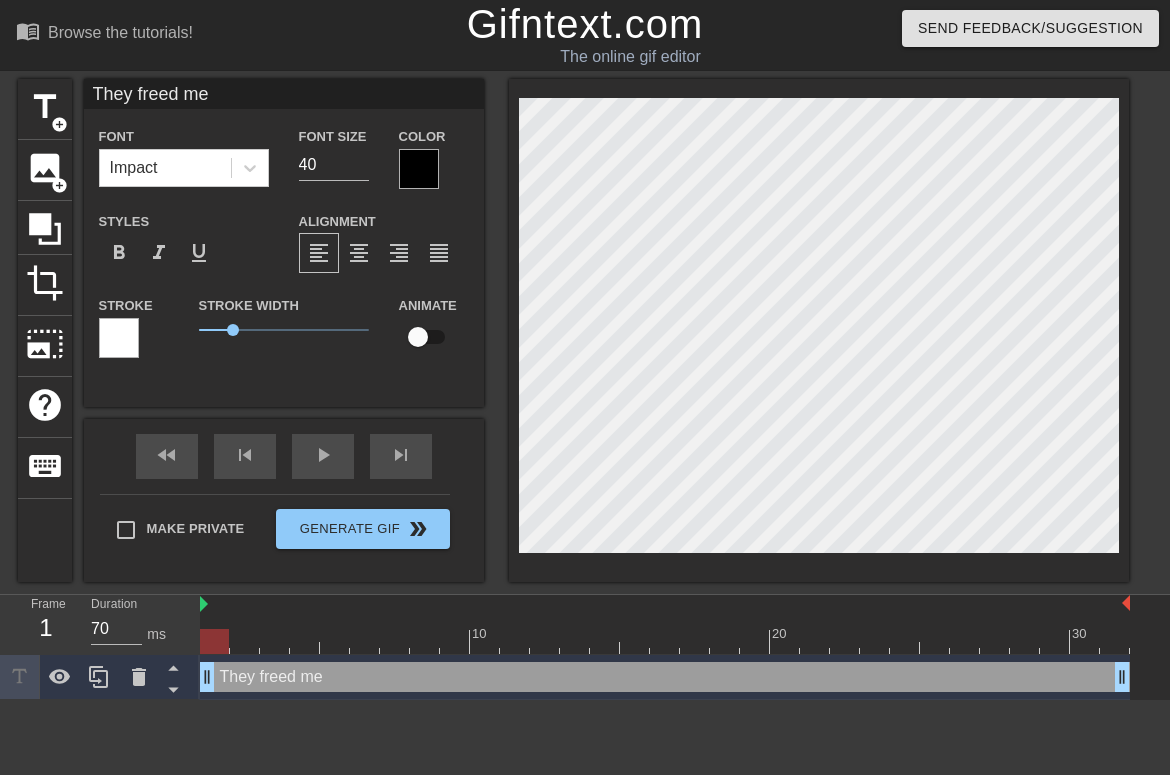type on "They freed m" 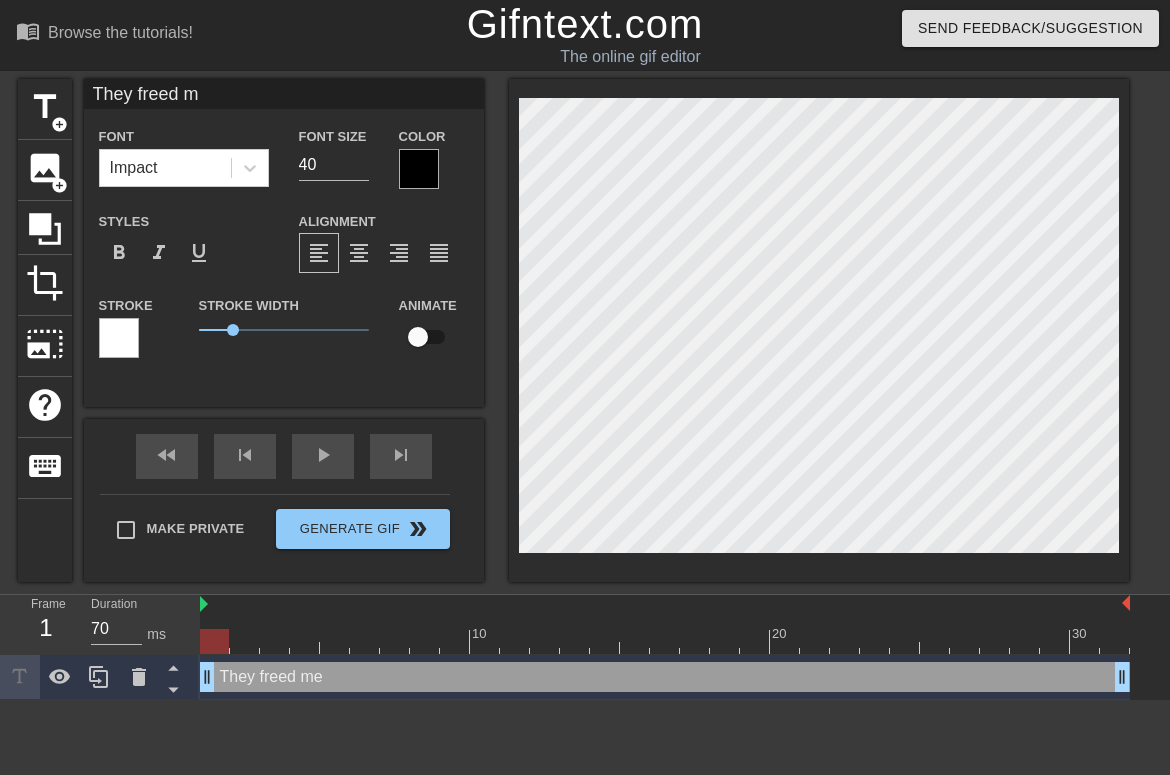 type on "They freed" 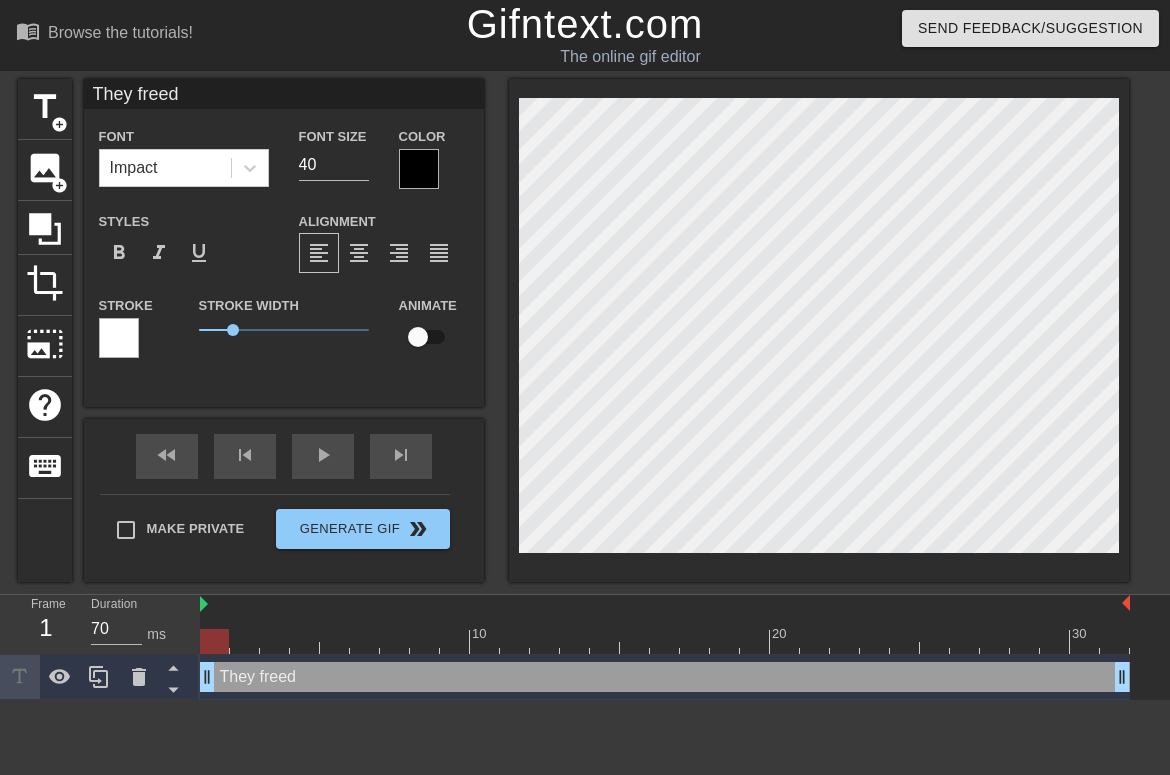 type on "They freed" 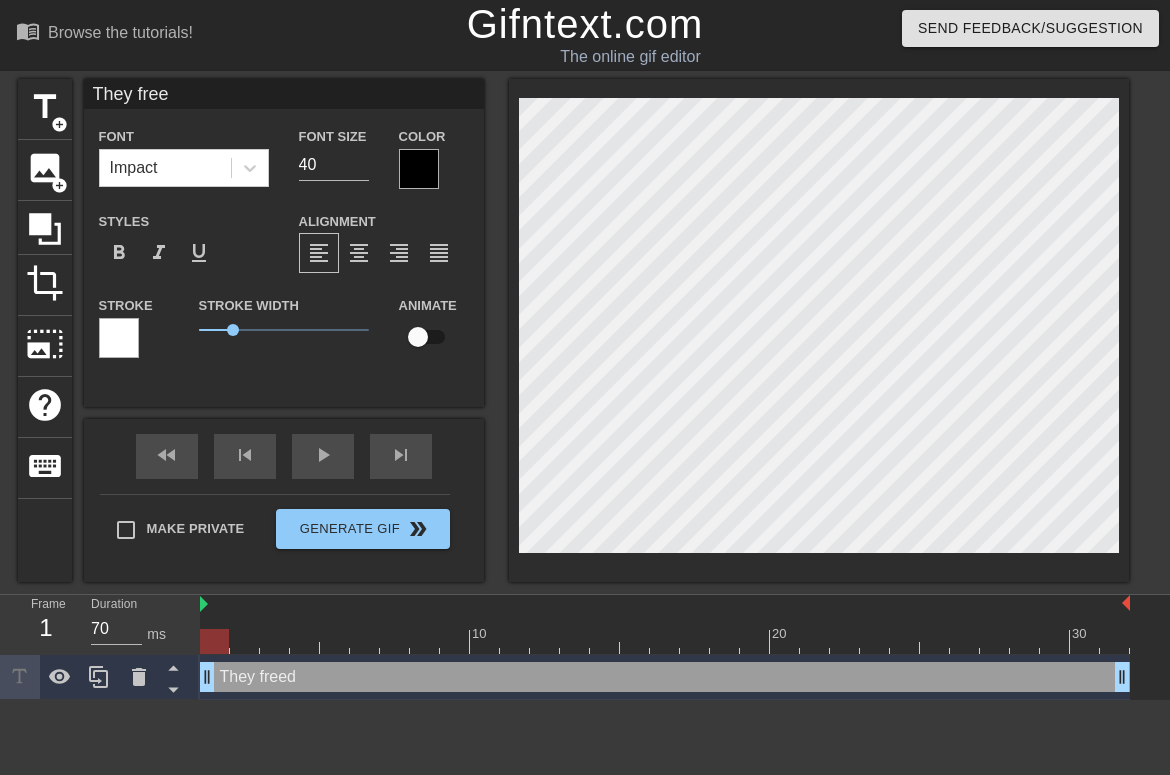 type on "They fre" 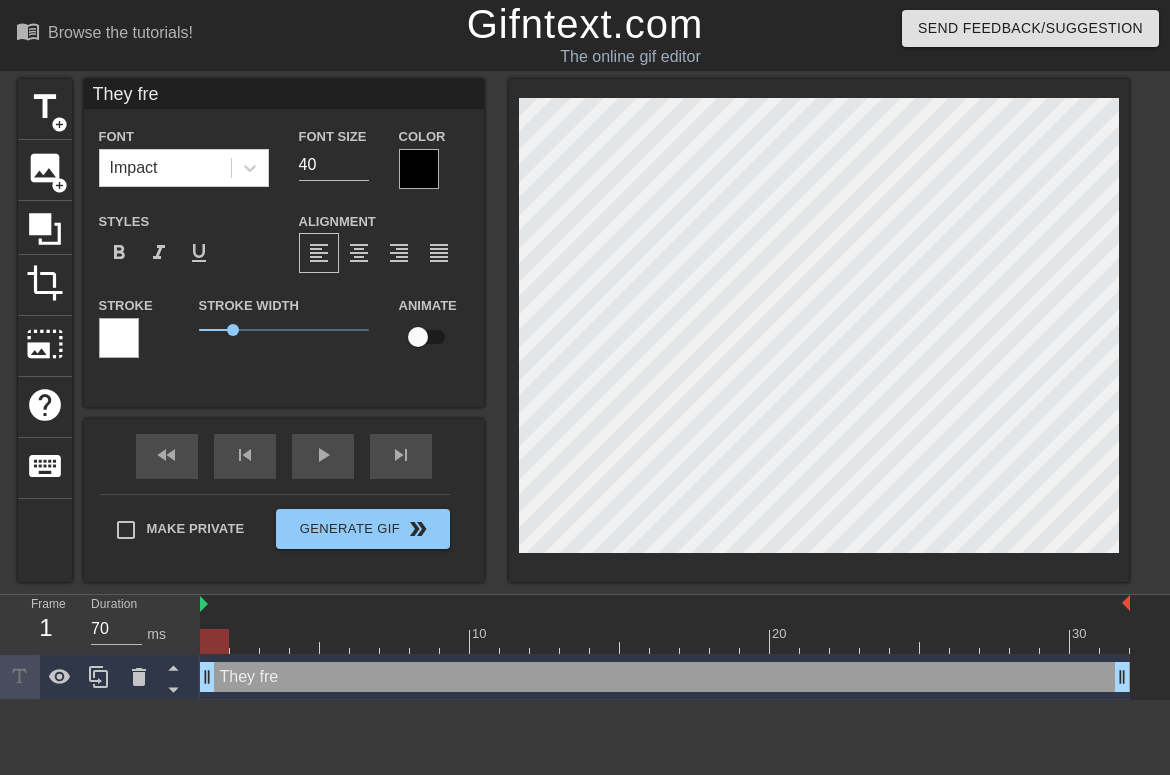 type on "They fr" 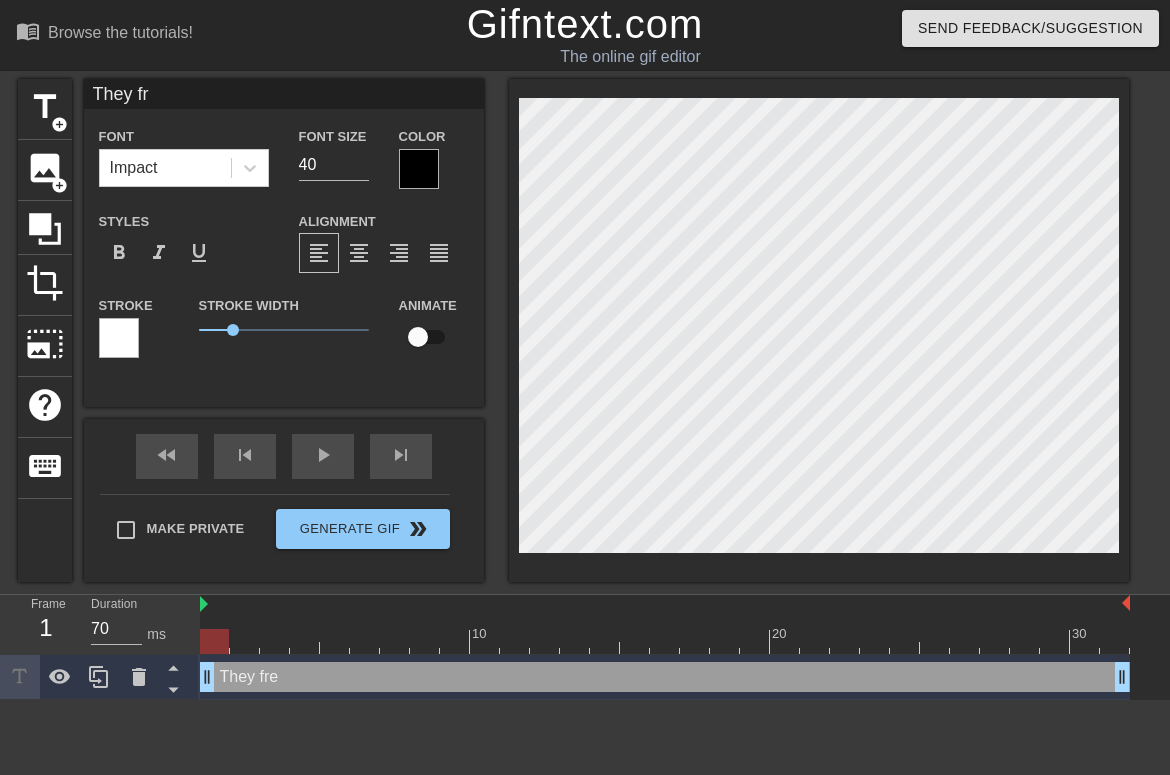 type on "They f" 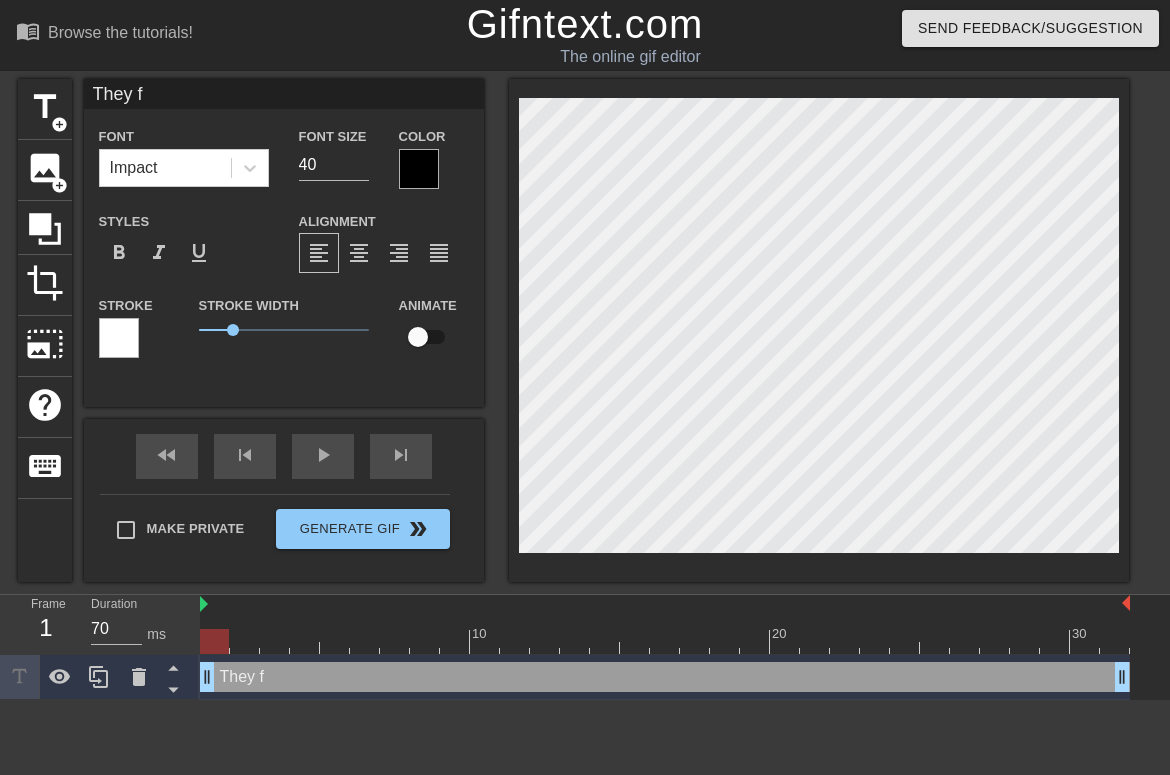 scroll, scrollTop: 0, scrollLeft: 1, axis: horizontal 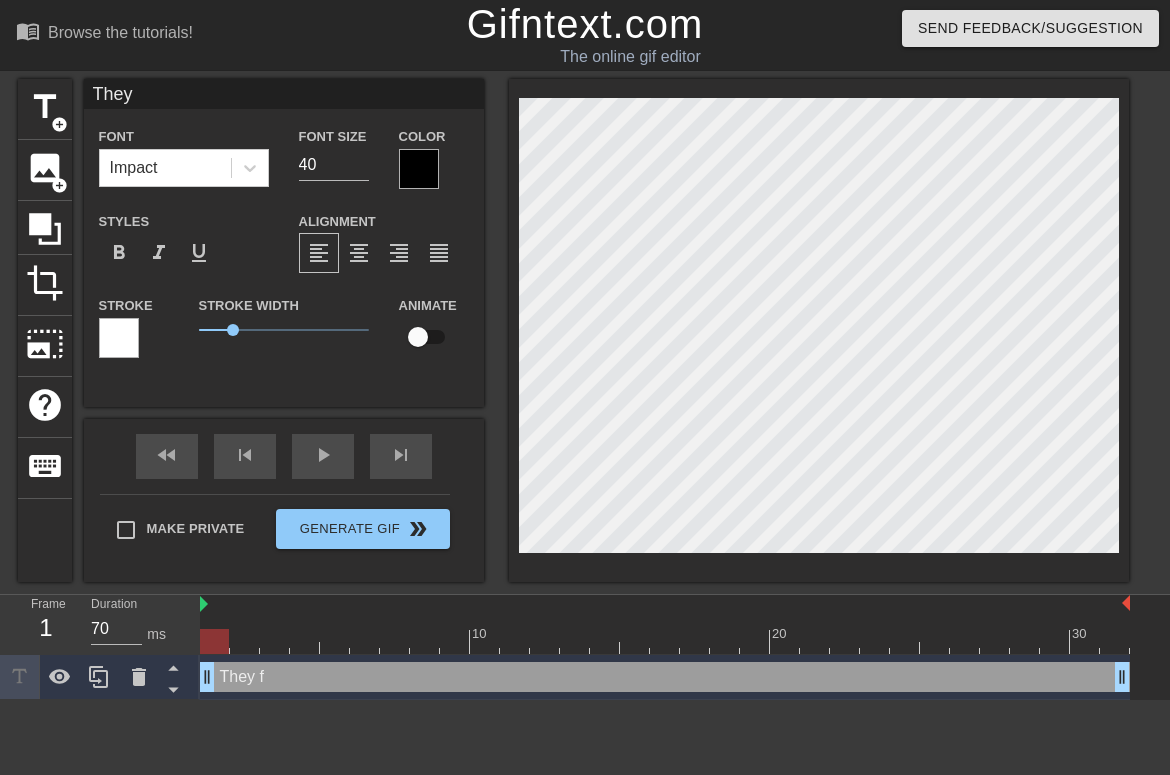 type on "They" 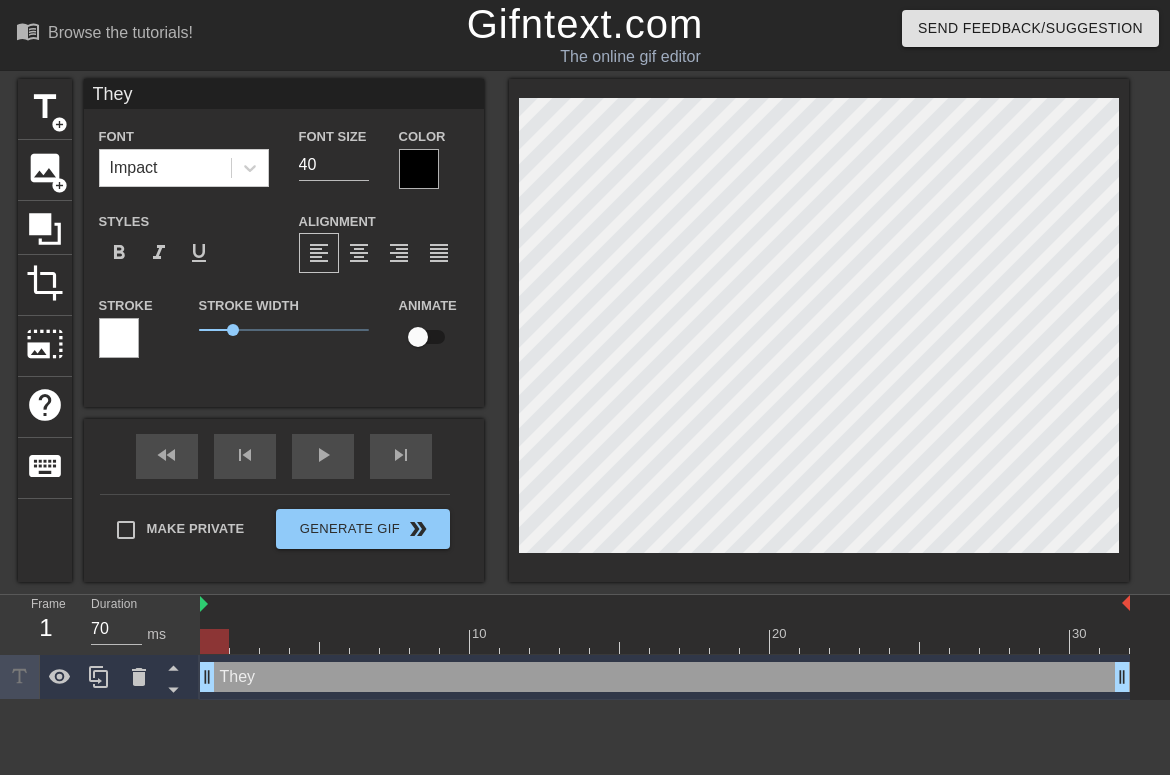type on "They" 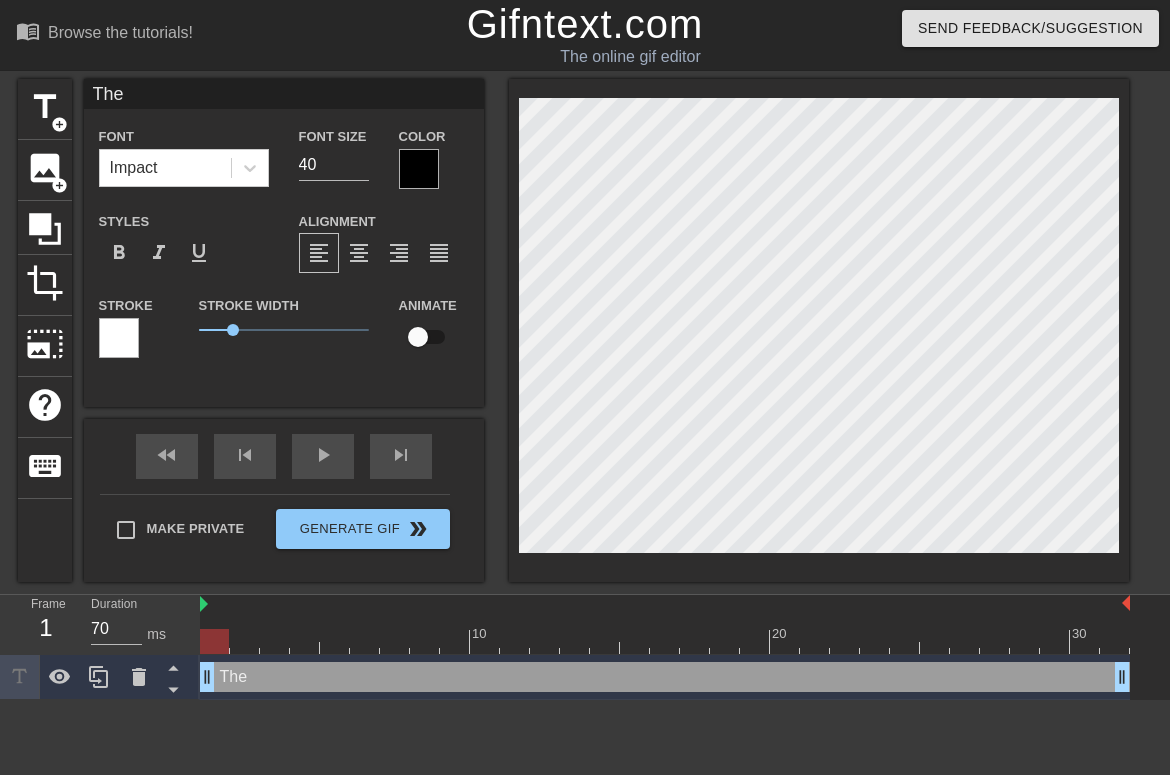 type on "Th" 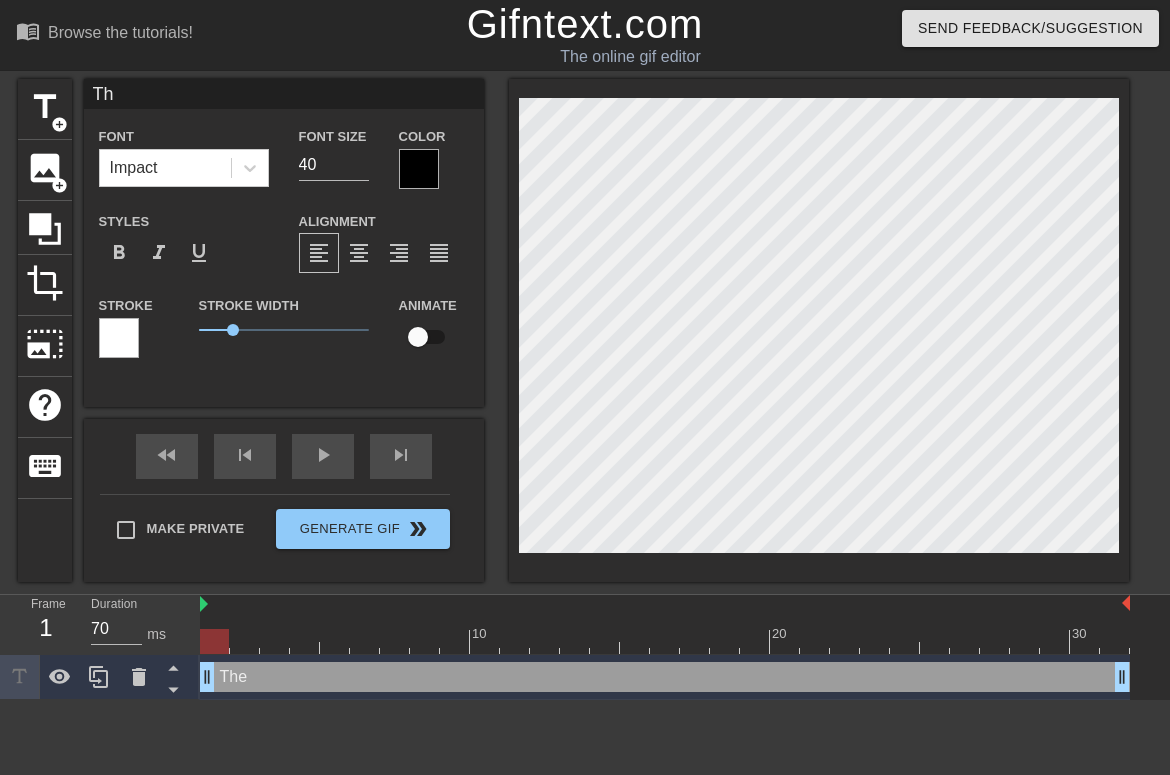 type on "T" 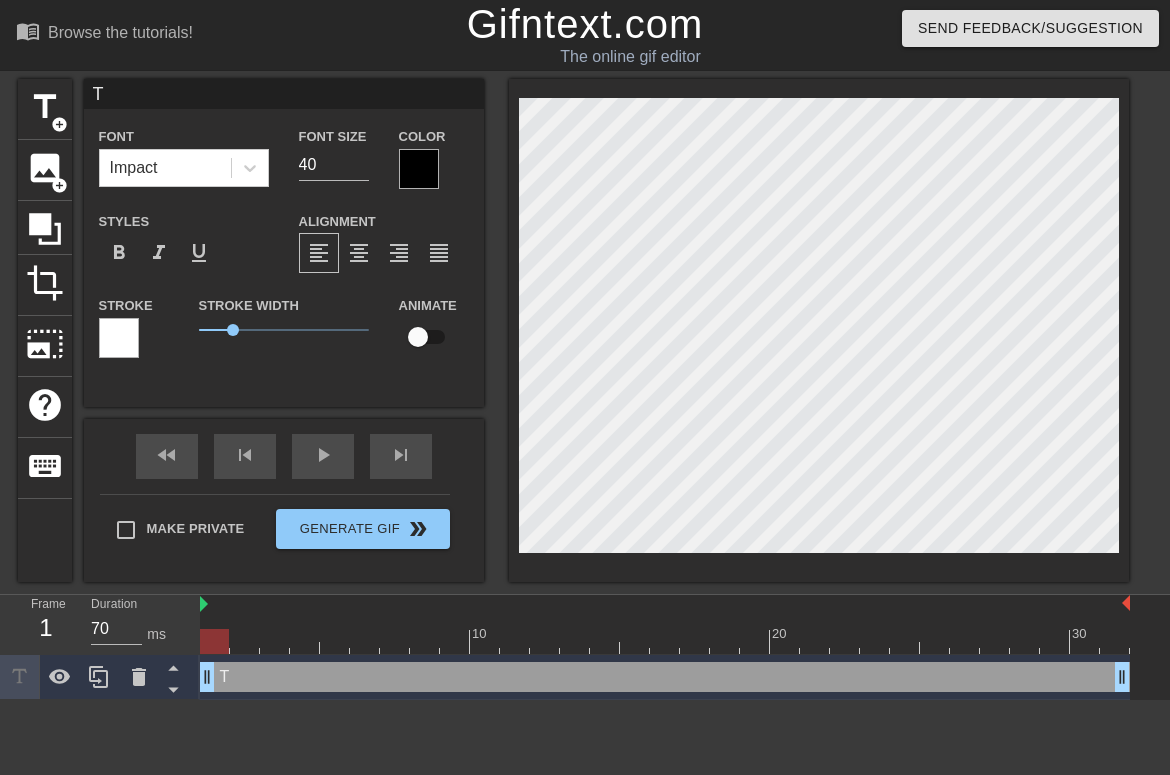type 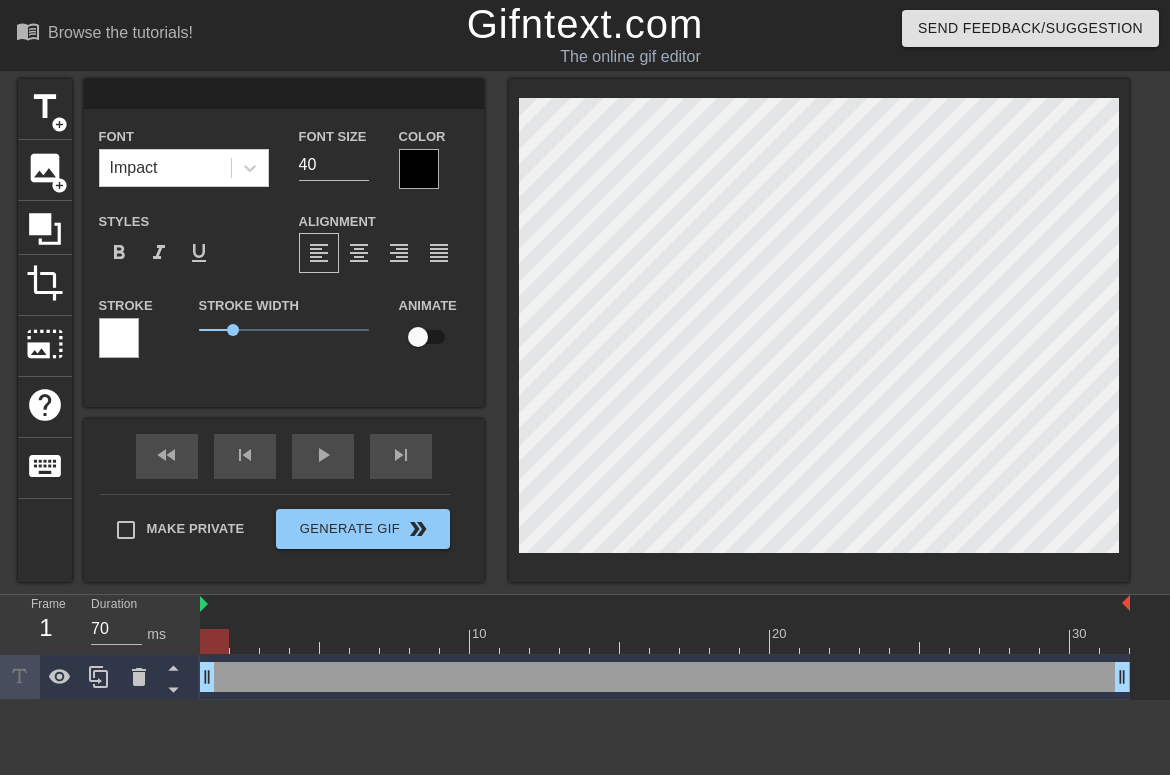 type on "G" 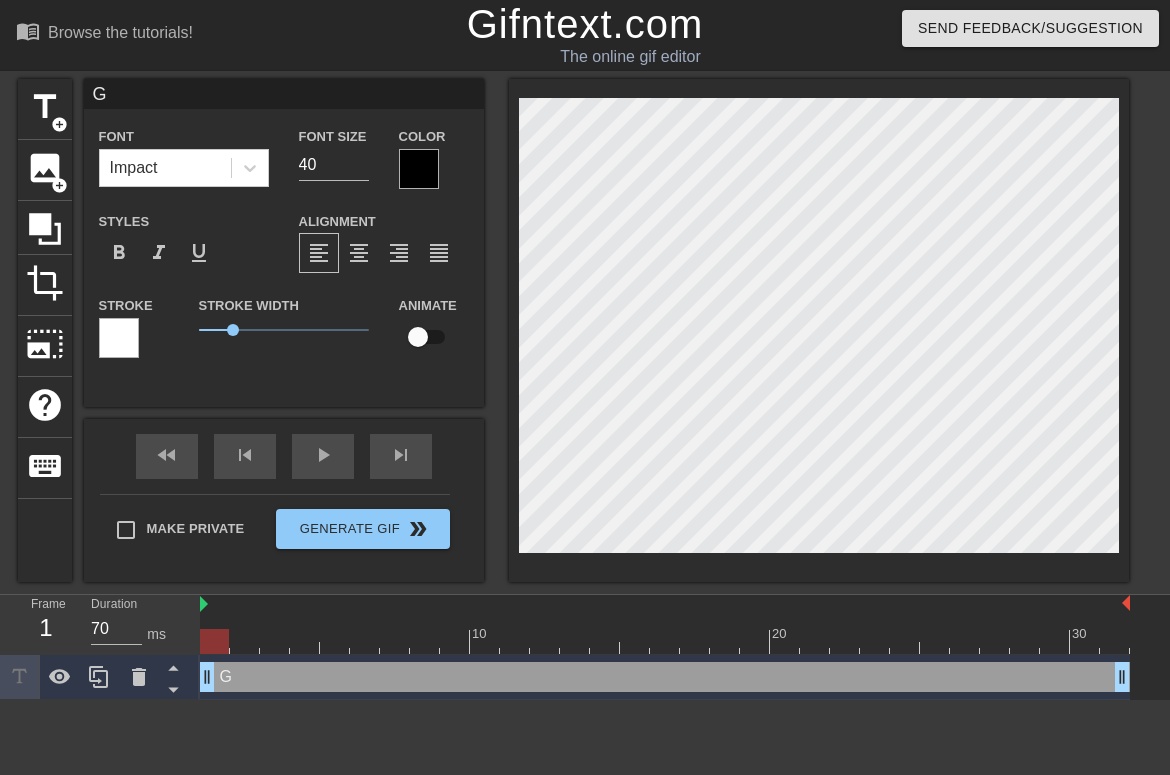 type on "Gr" 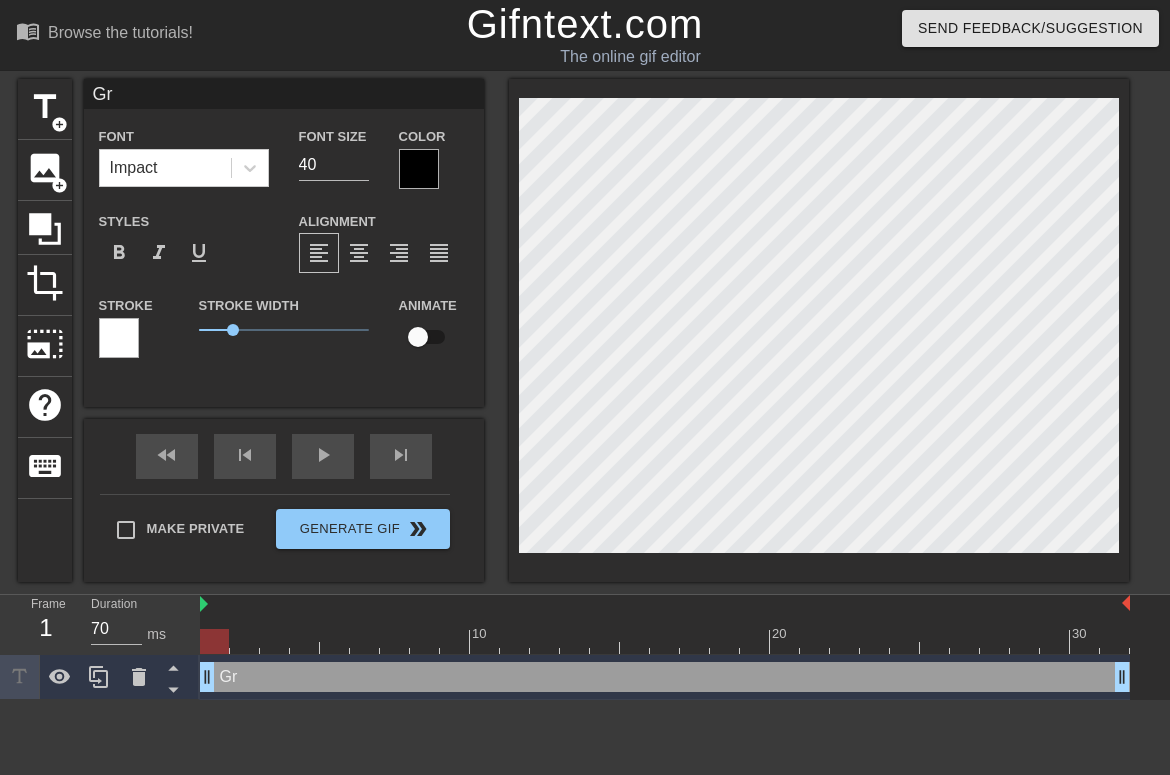type on "Gra" 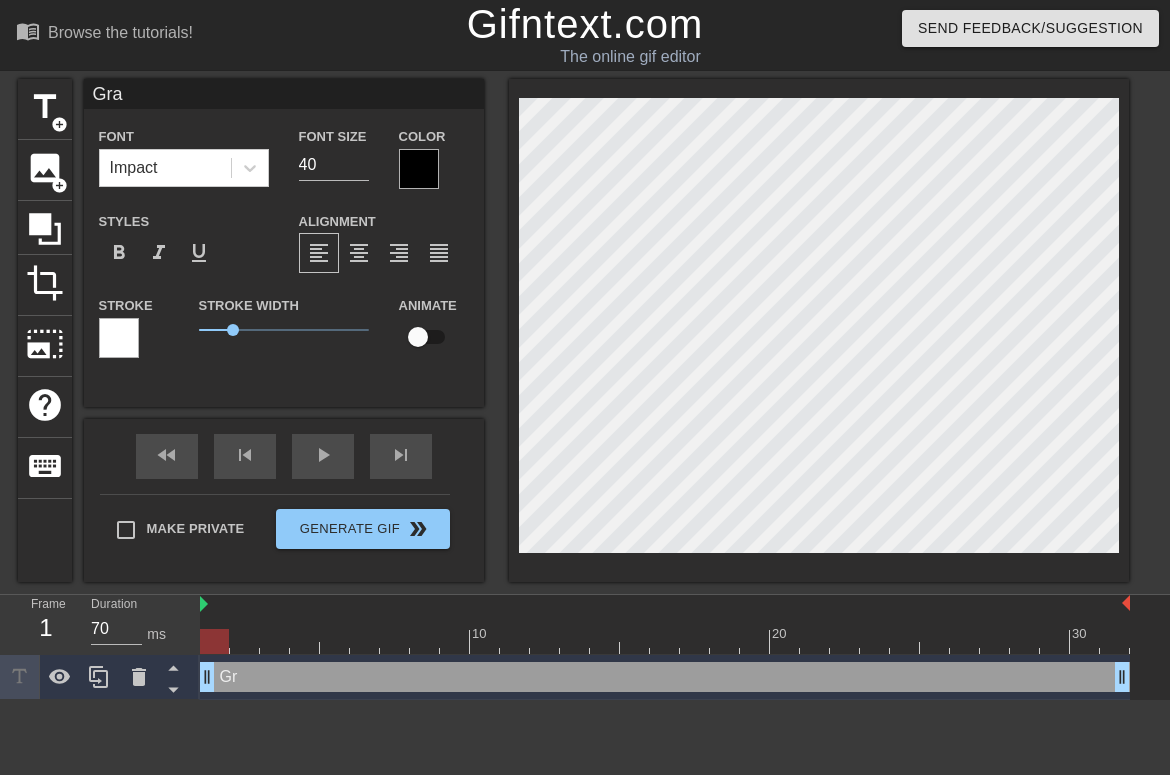 type on "Gran" 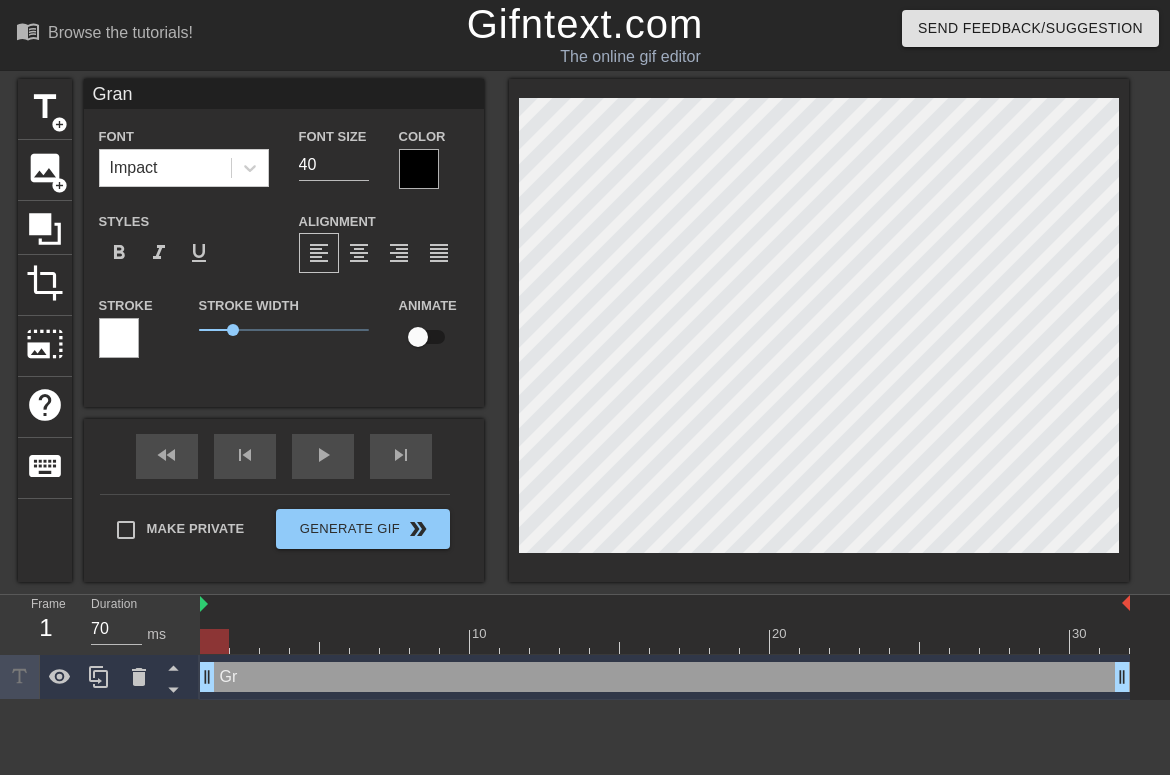 type on "Grand" 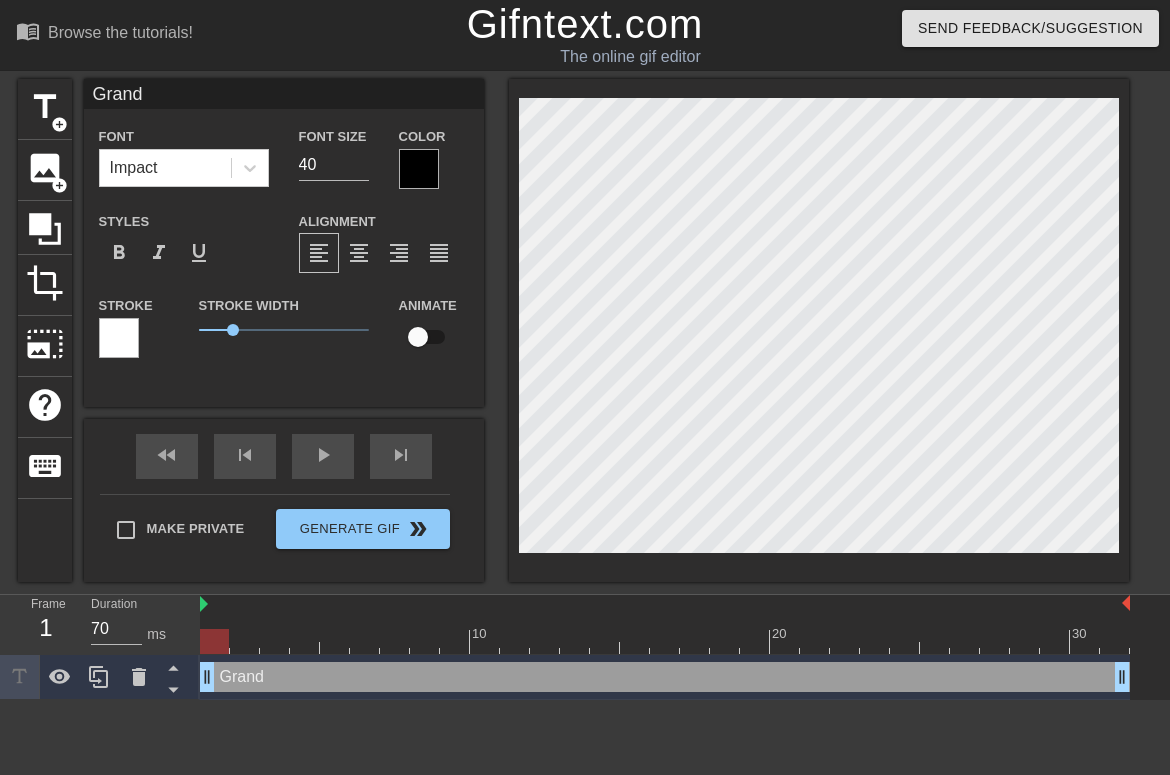 type on "Grandm" 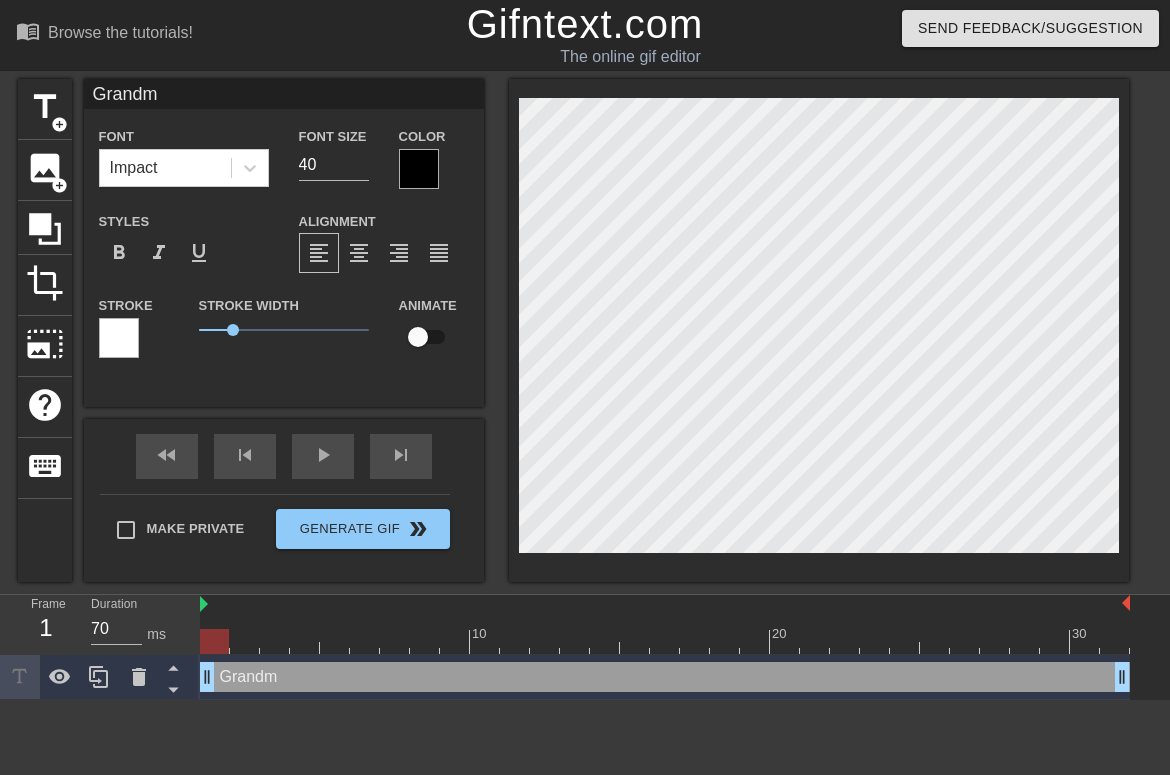 type on "Grandma" 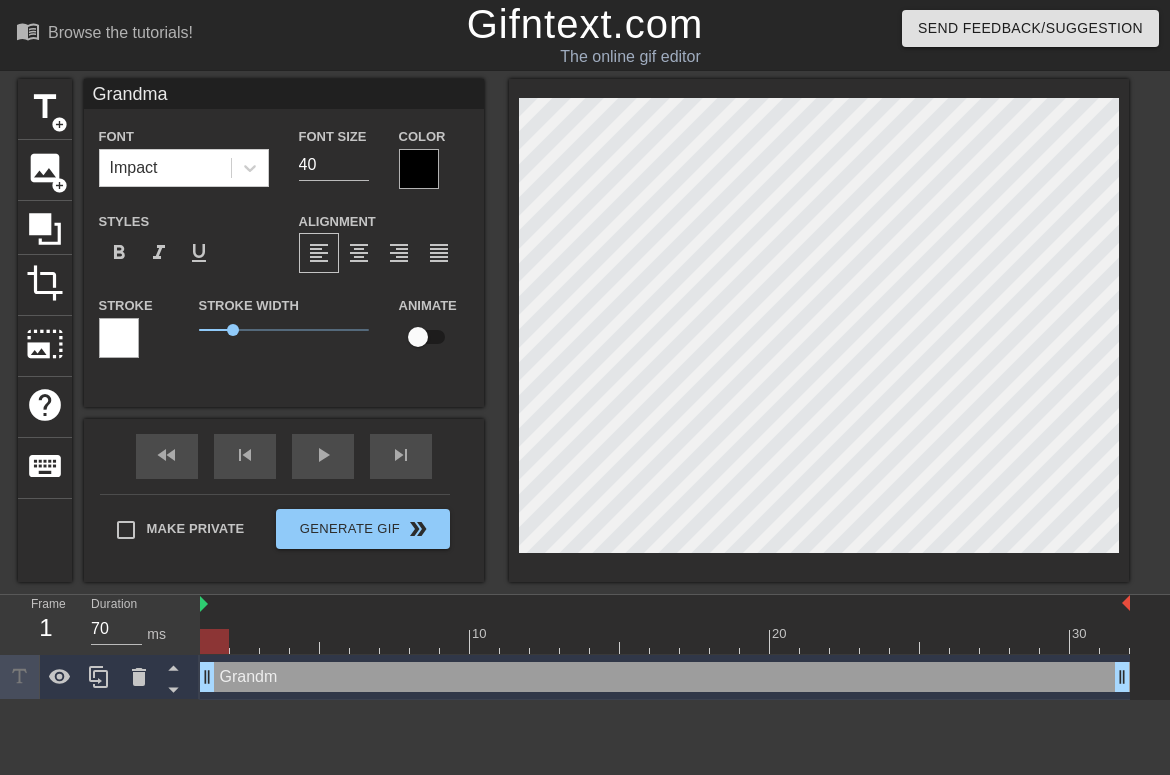 type on "Grandma," 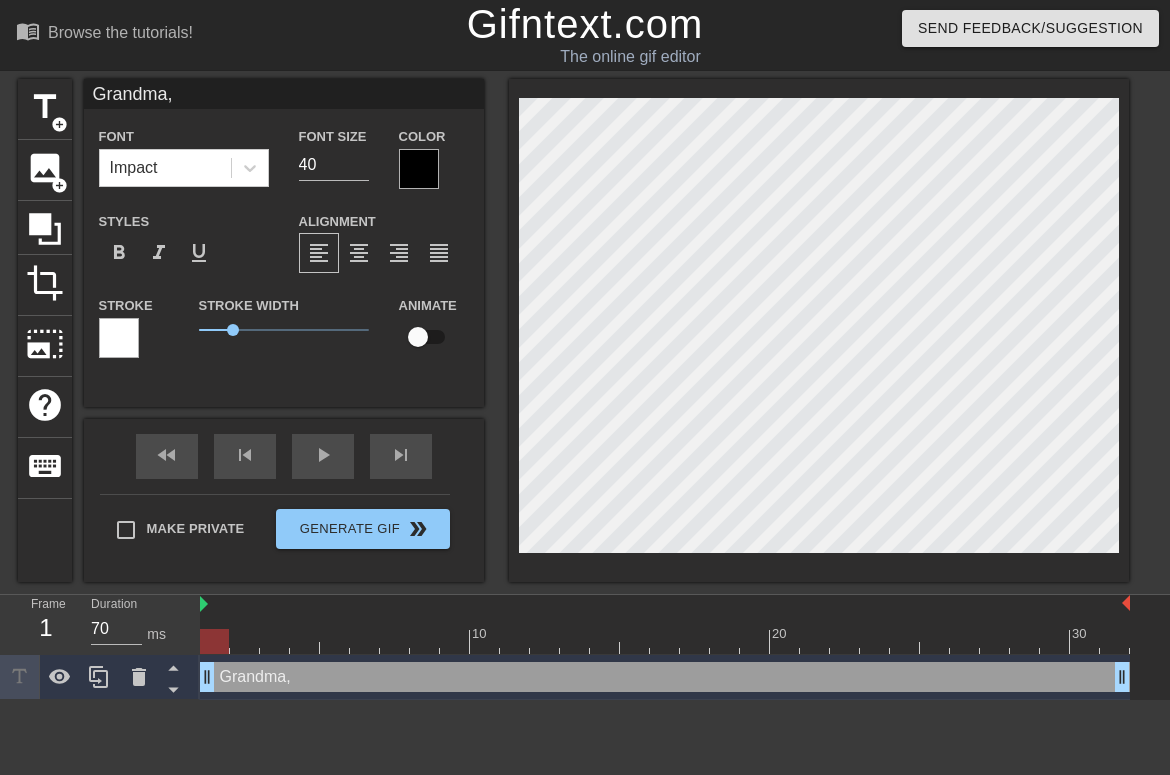 type on "Grandma," 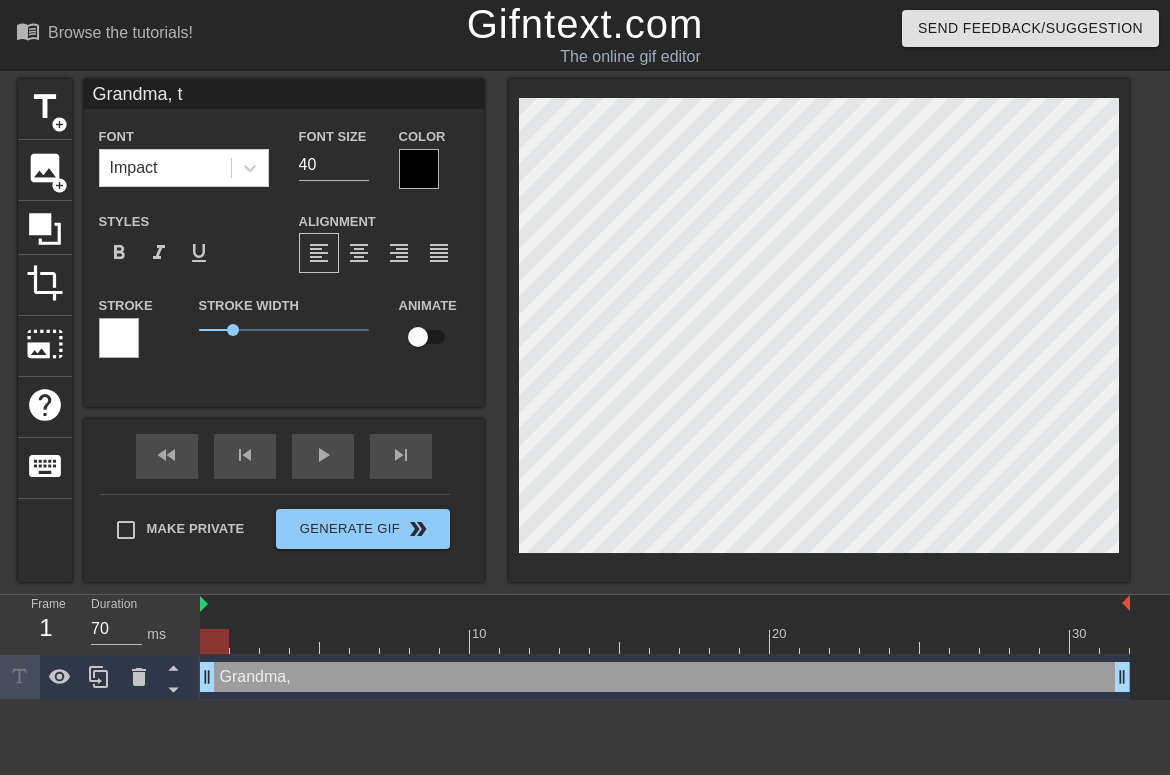 type on "Grandma, th" 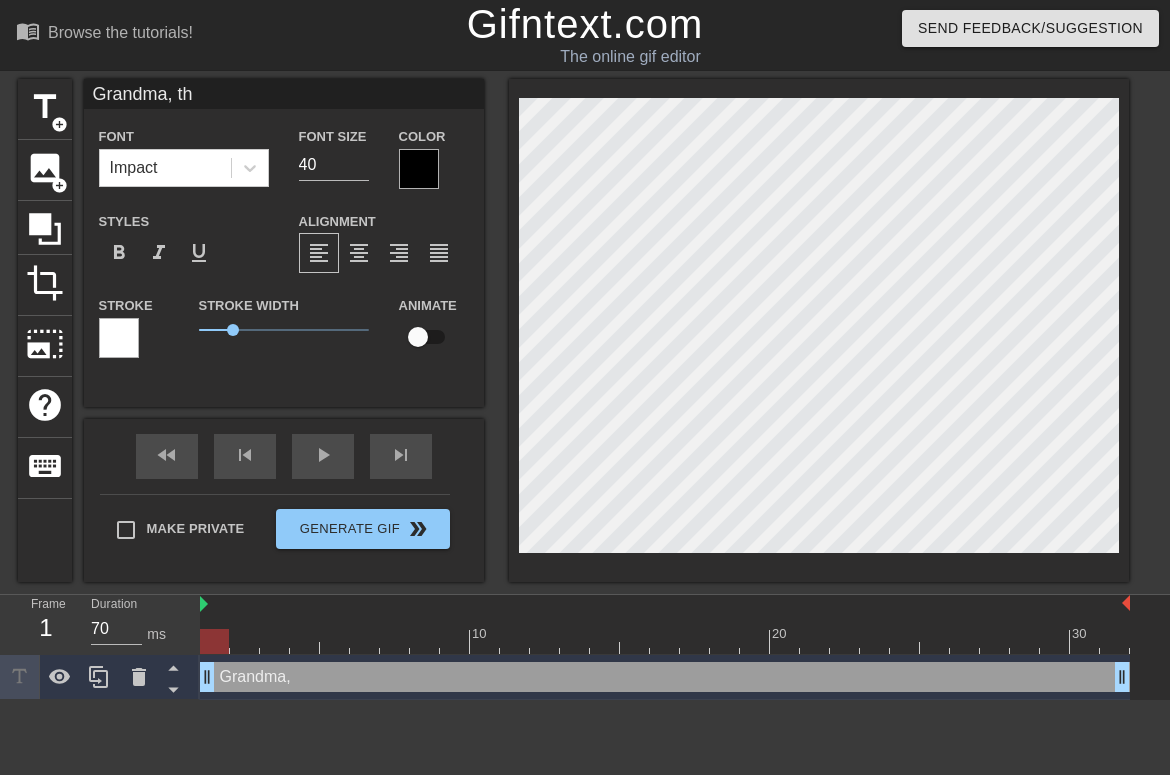 type on "Grandma, the" 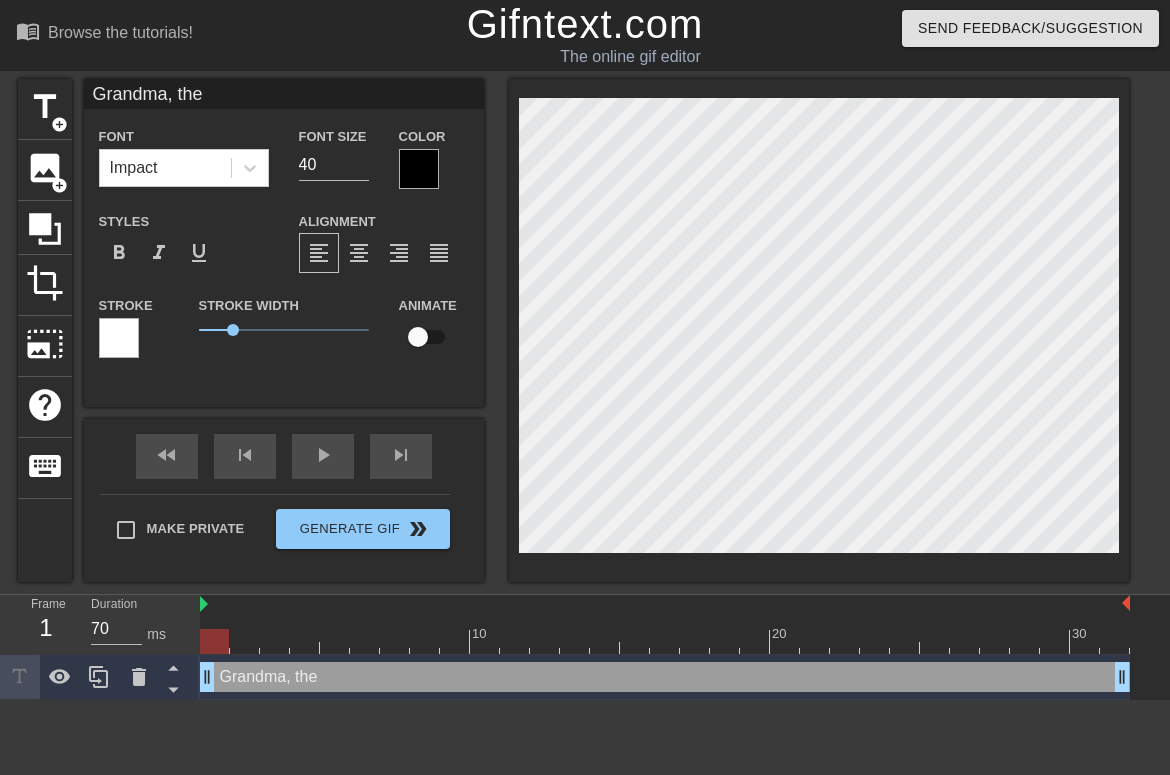 type on "Grandma, they" 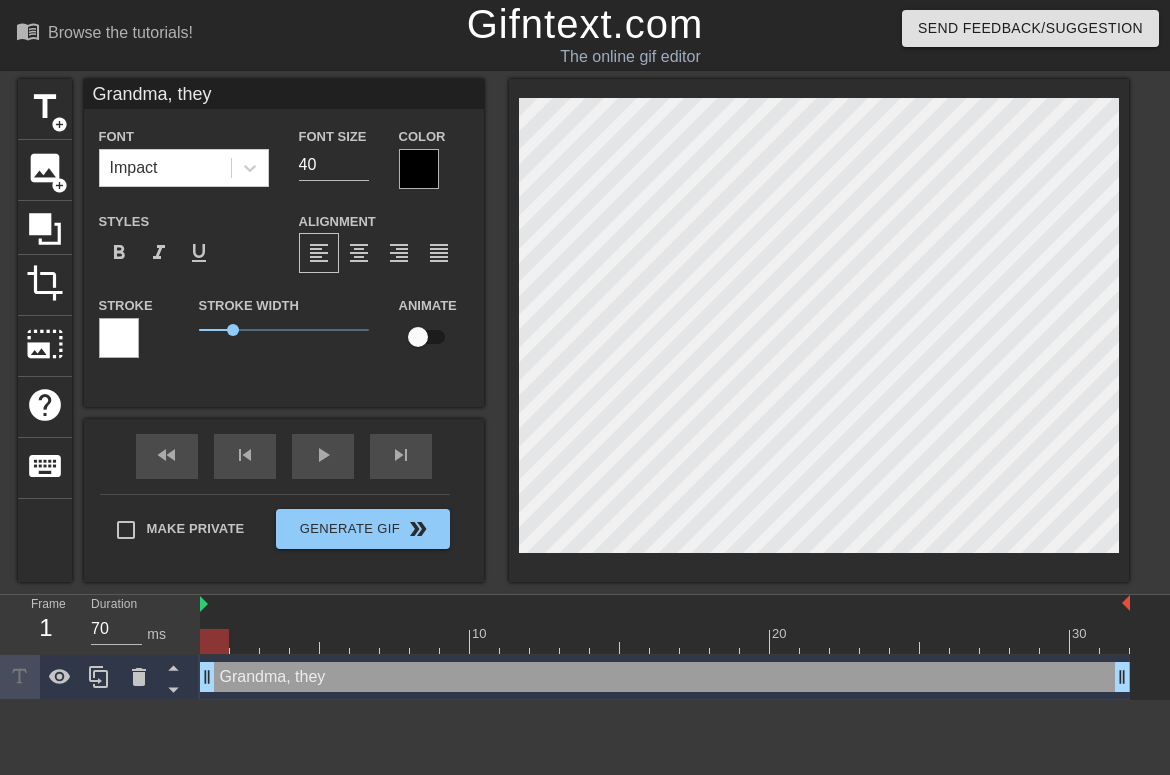 type on "Grandma, they" 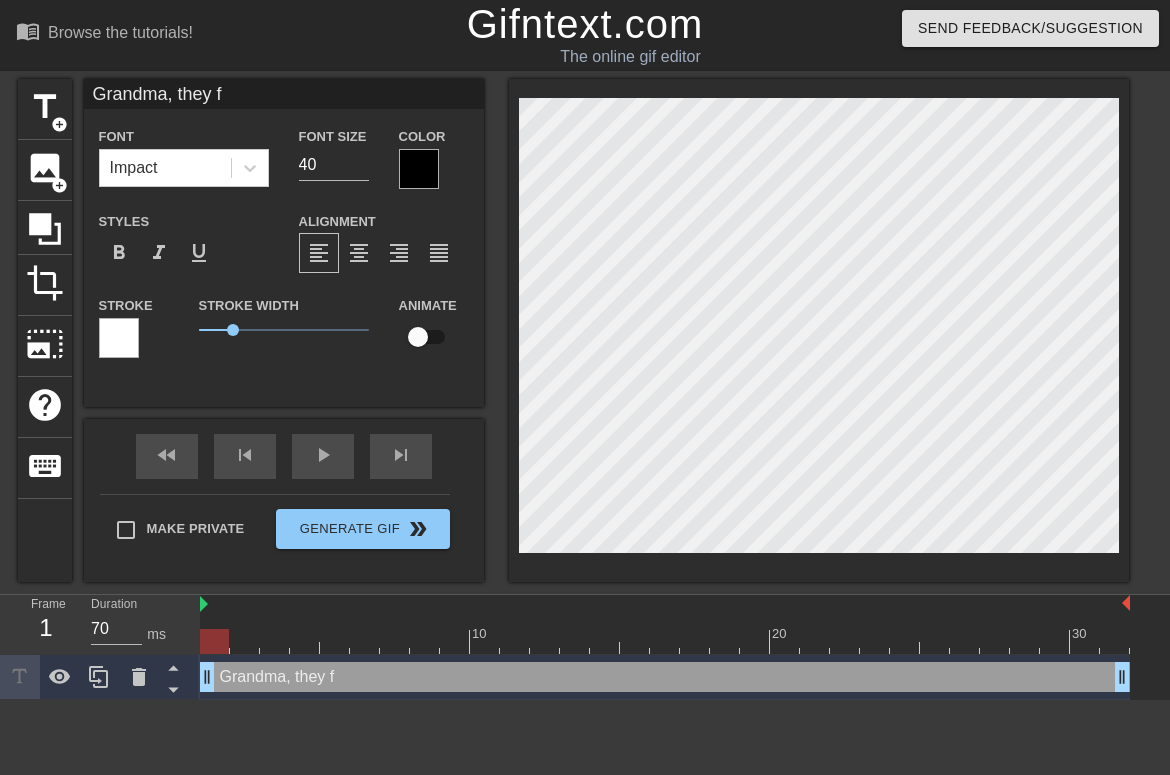 type on "Grandma, they fr" 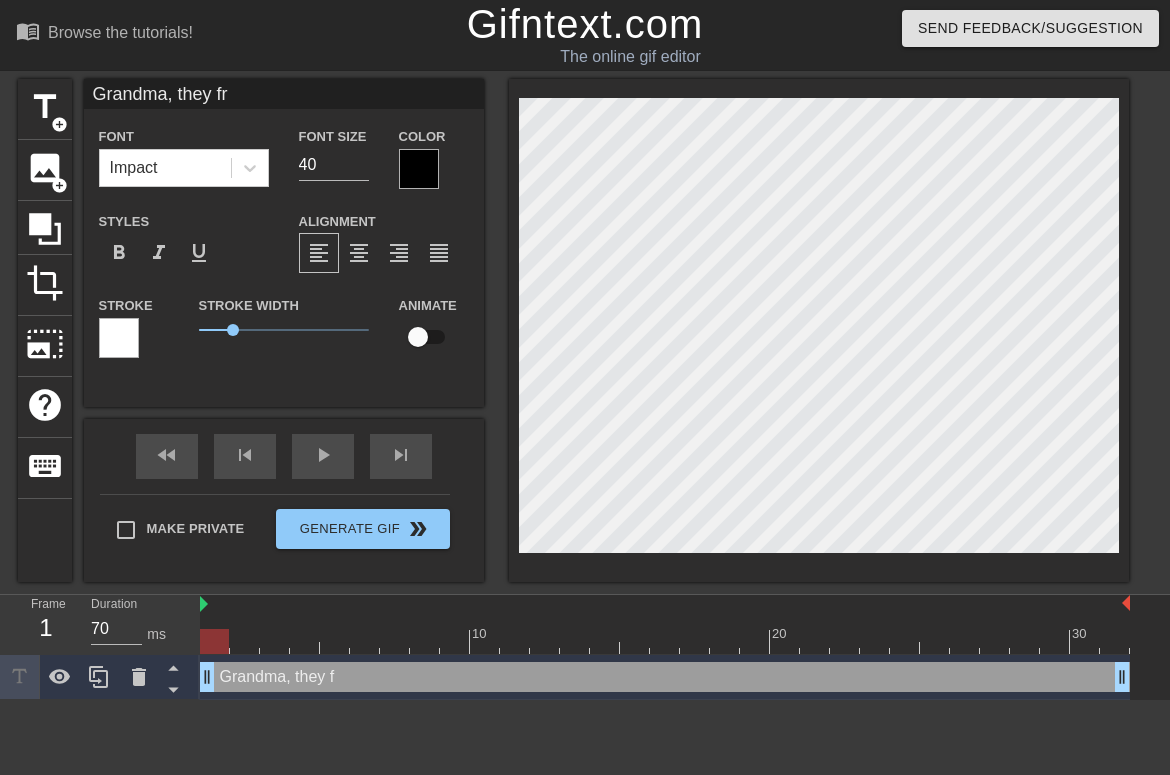 type on "Grandma, they fre" 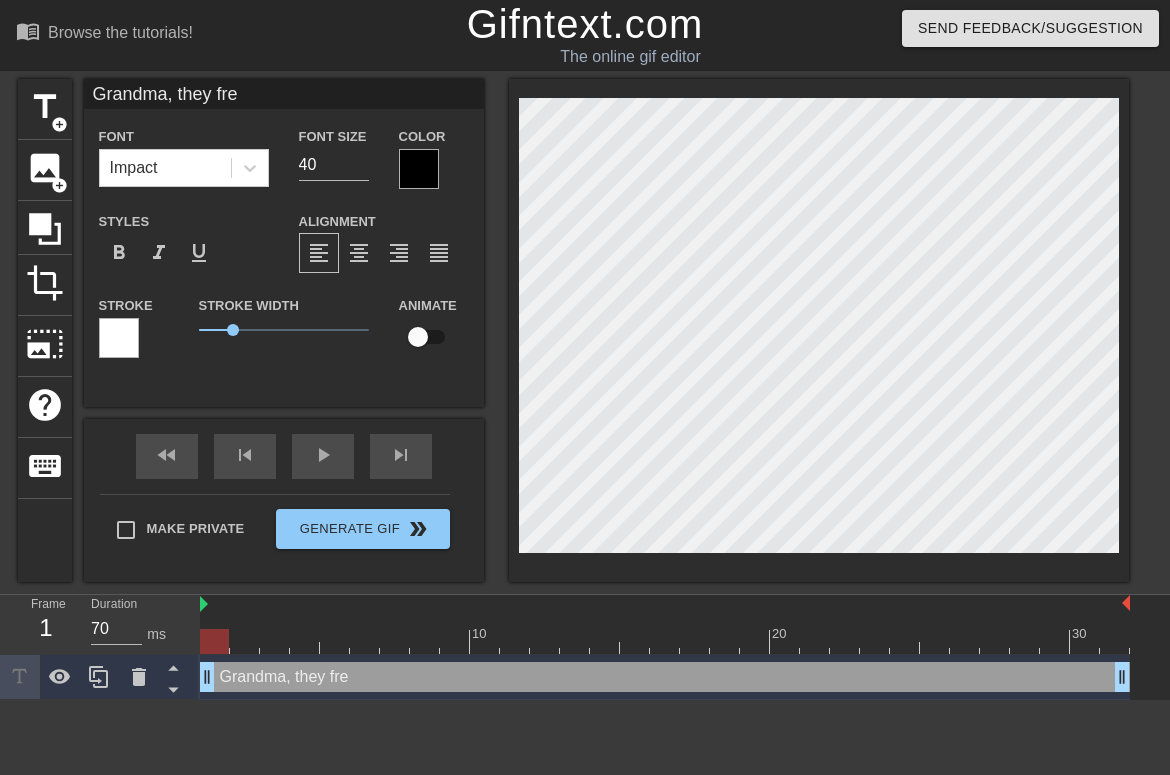 type on "Grandma, they free" 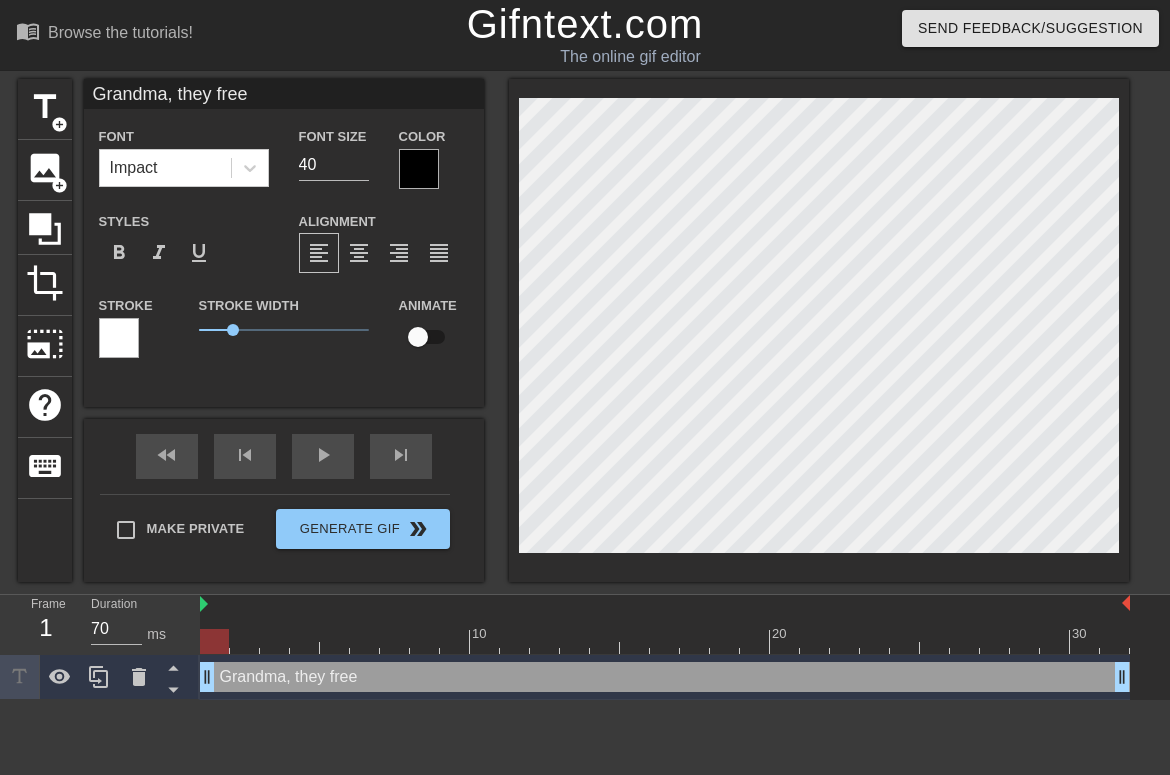 type on "Grandma, they freed" 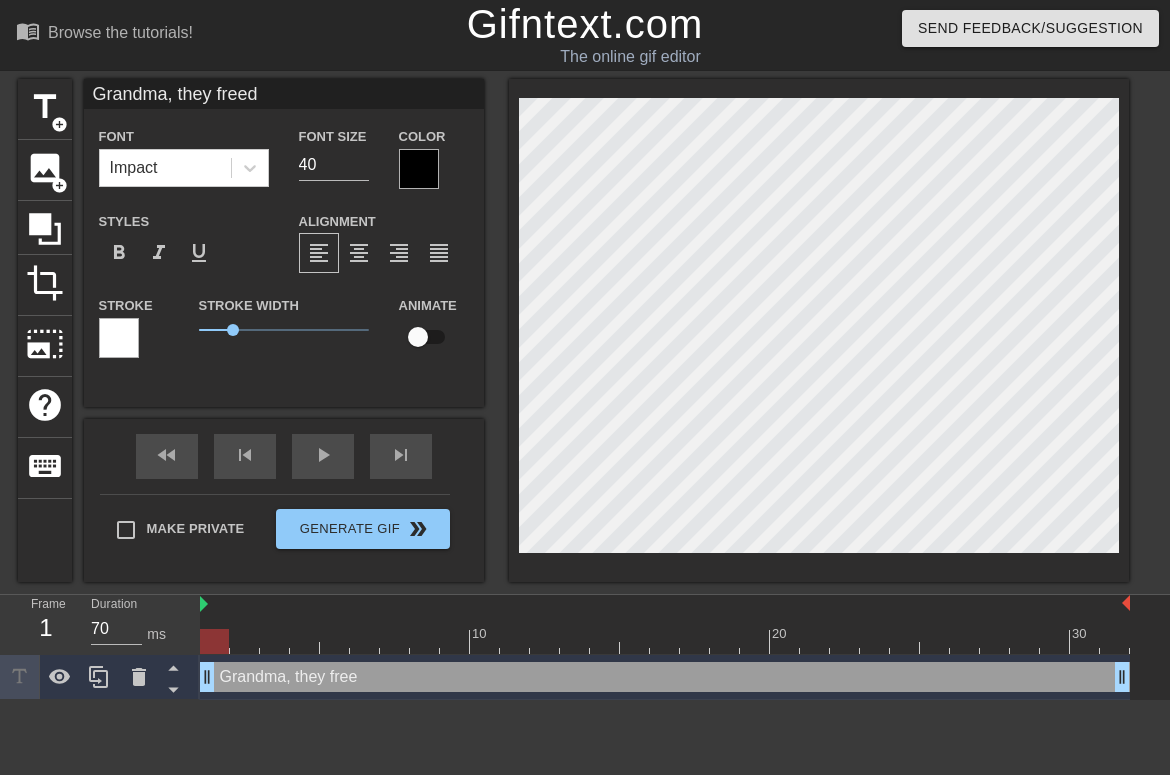 type on "Grandma, they freed" 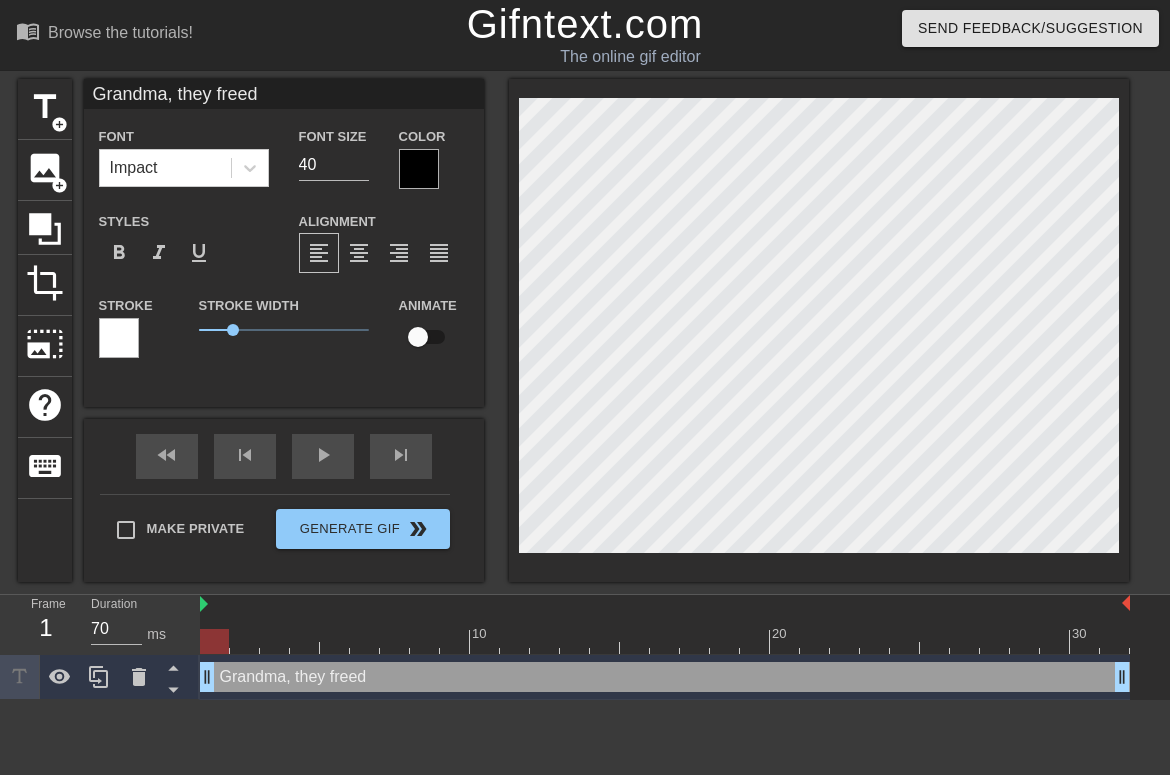 type on "Grandma, they freed m" 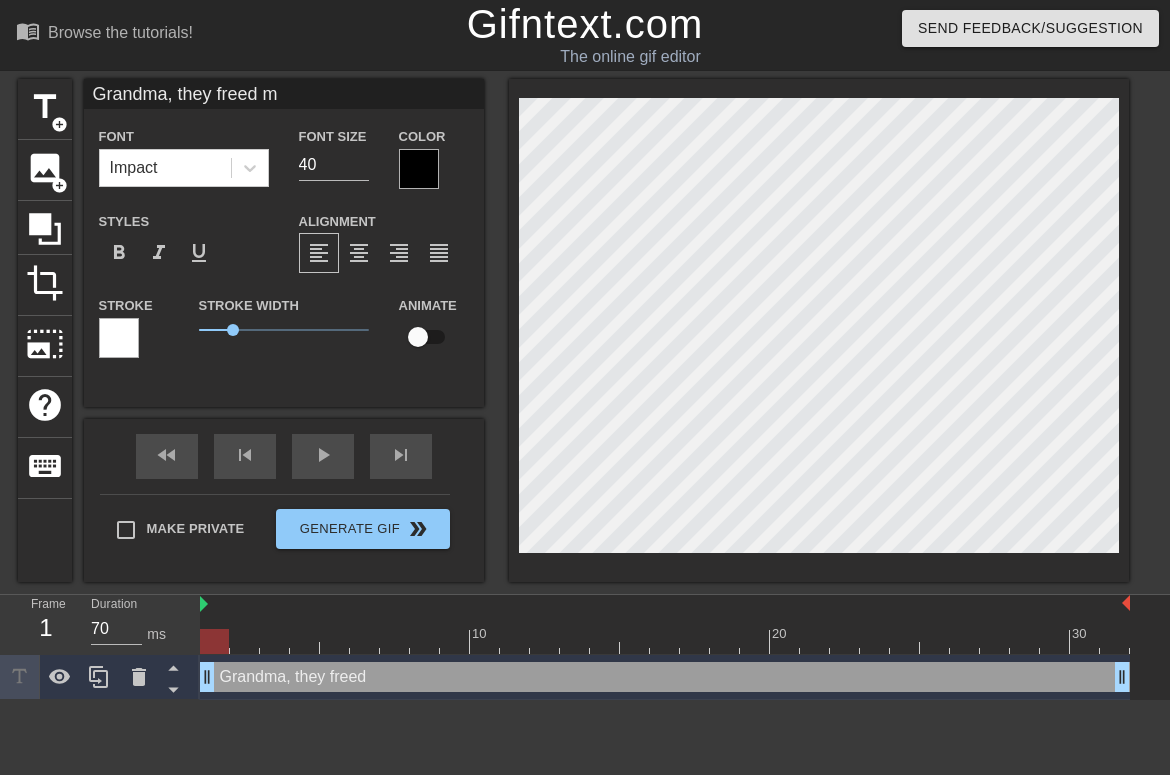 type on "Grandma, they freed me" 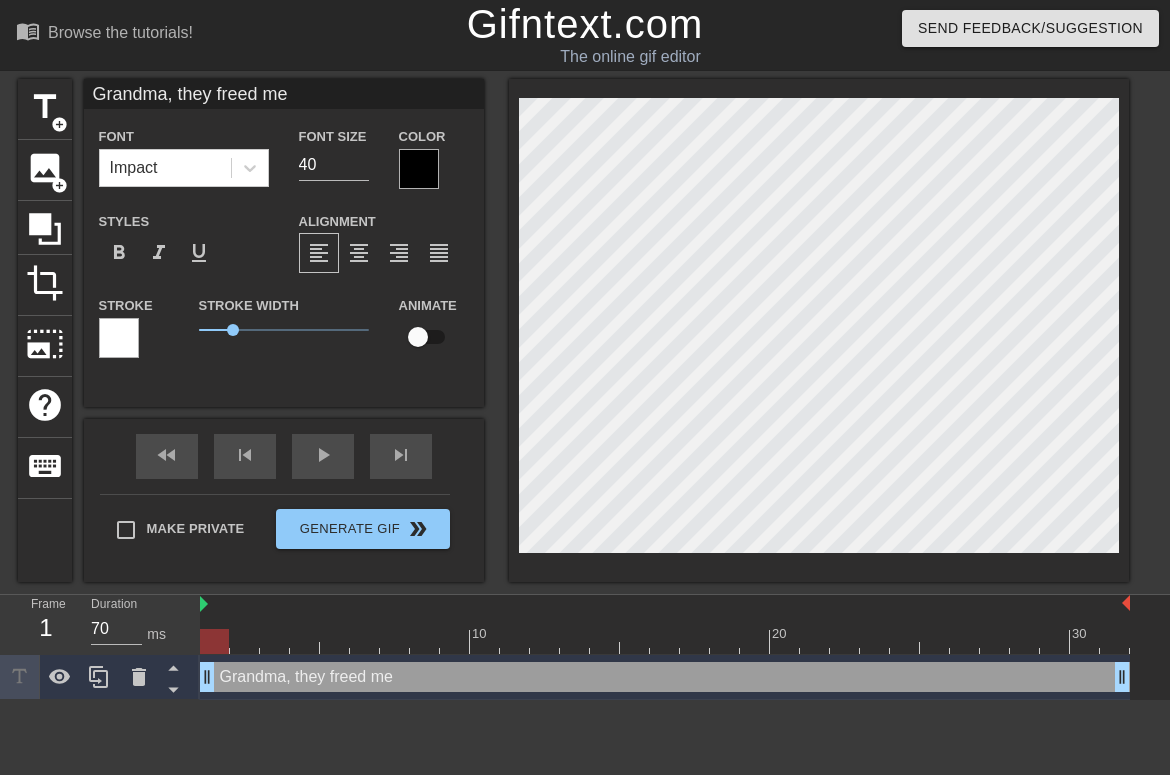 type on "Grandma, they freed me!" 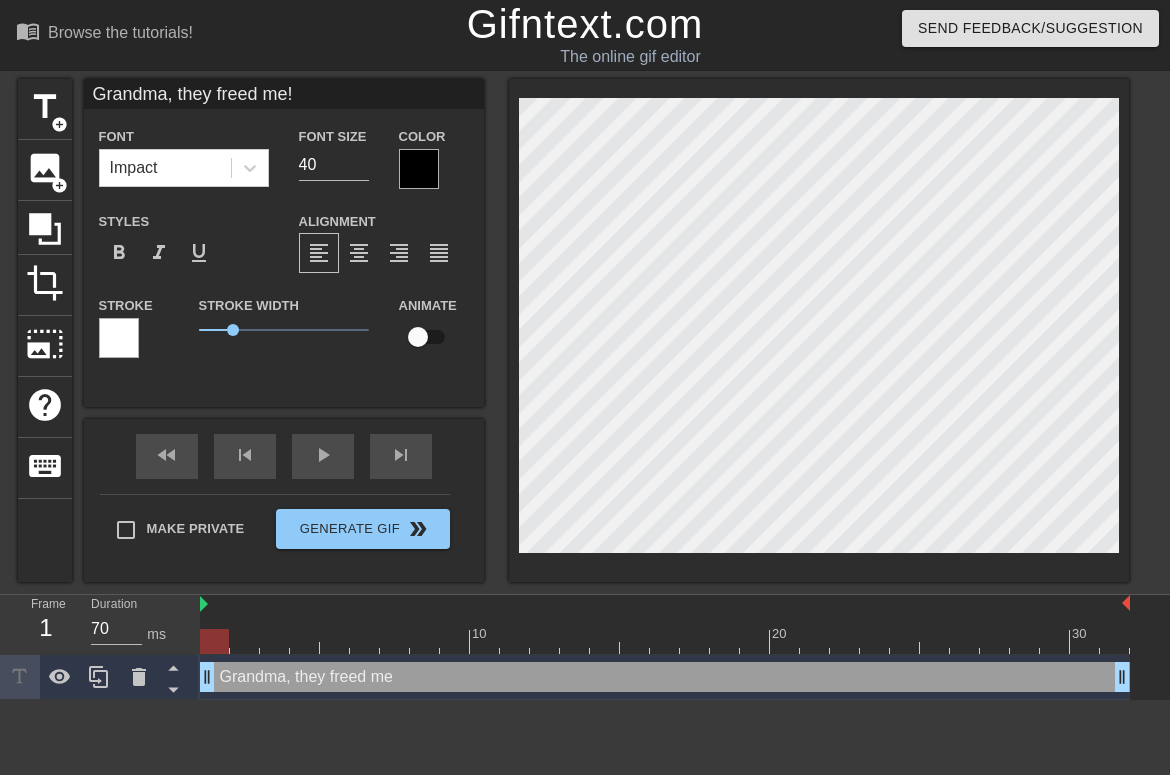 scroll, scrollTop: 0, scrollLeft: 11, axis: horizontal 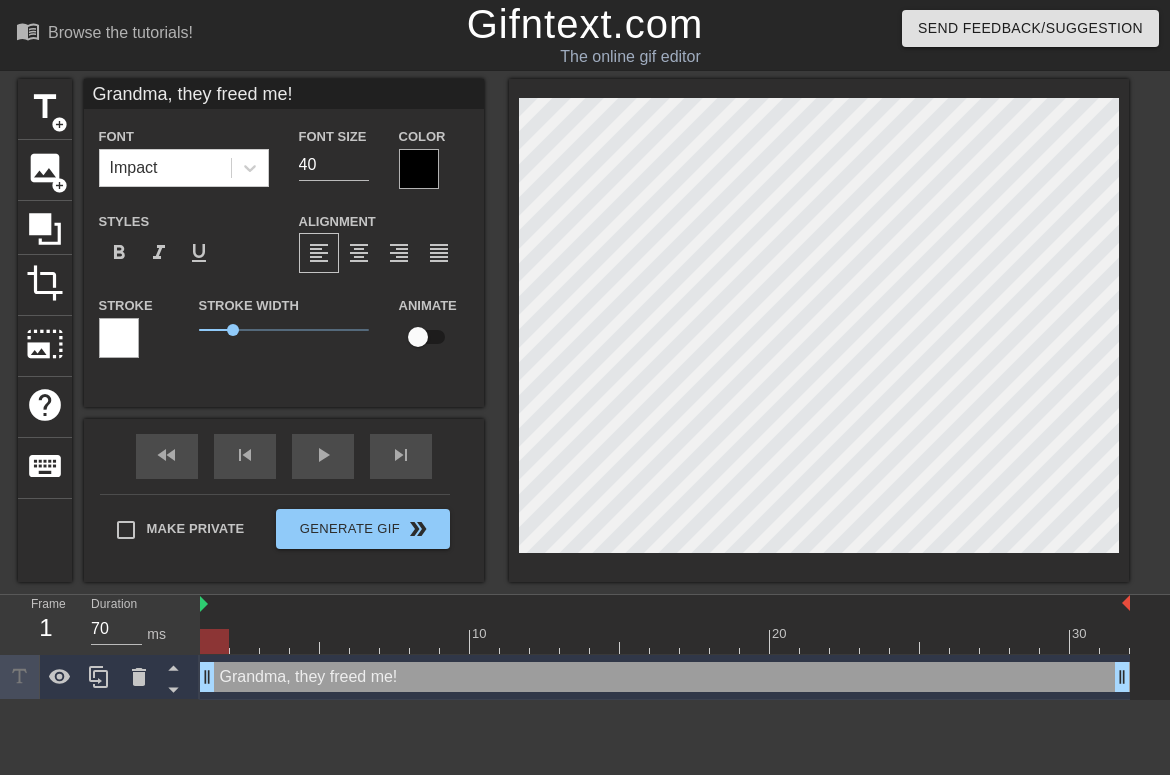 type on "Grandma, they freed me!!" 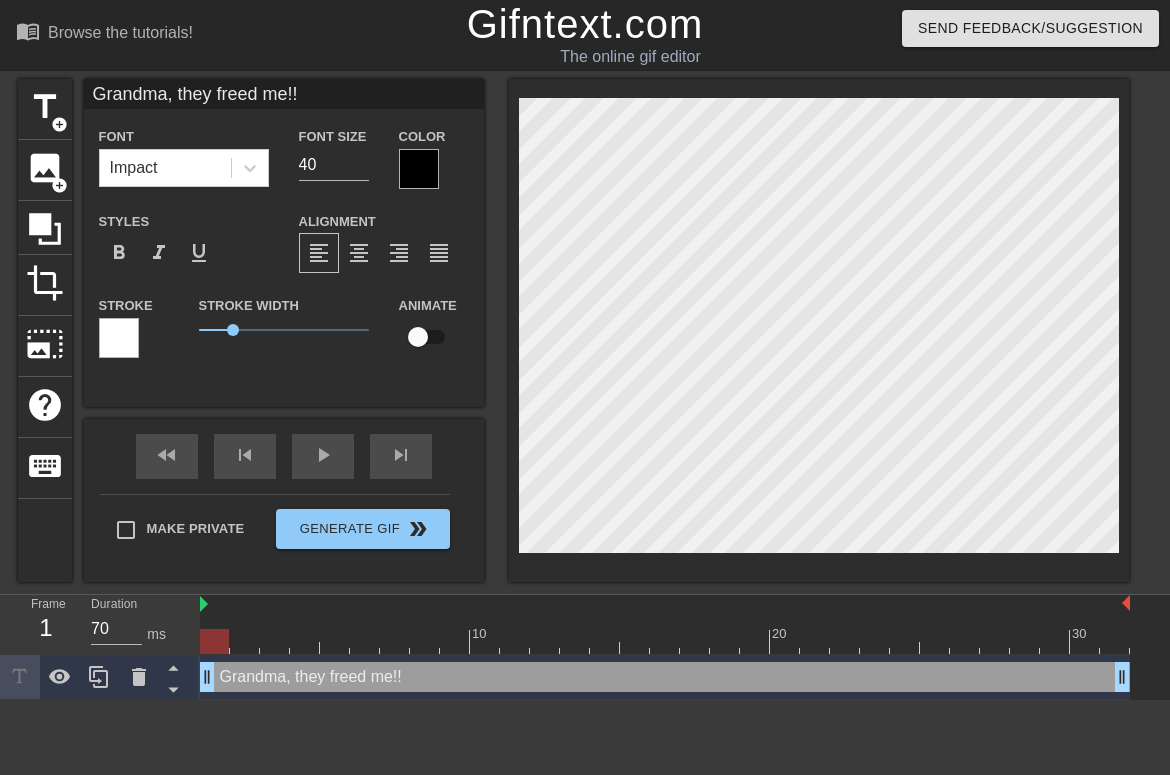 type on "Grandma, they freed me!!!" 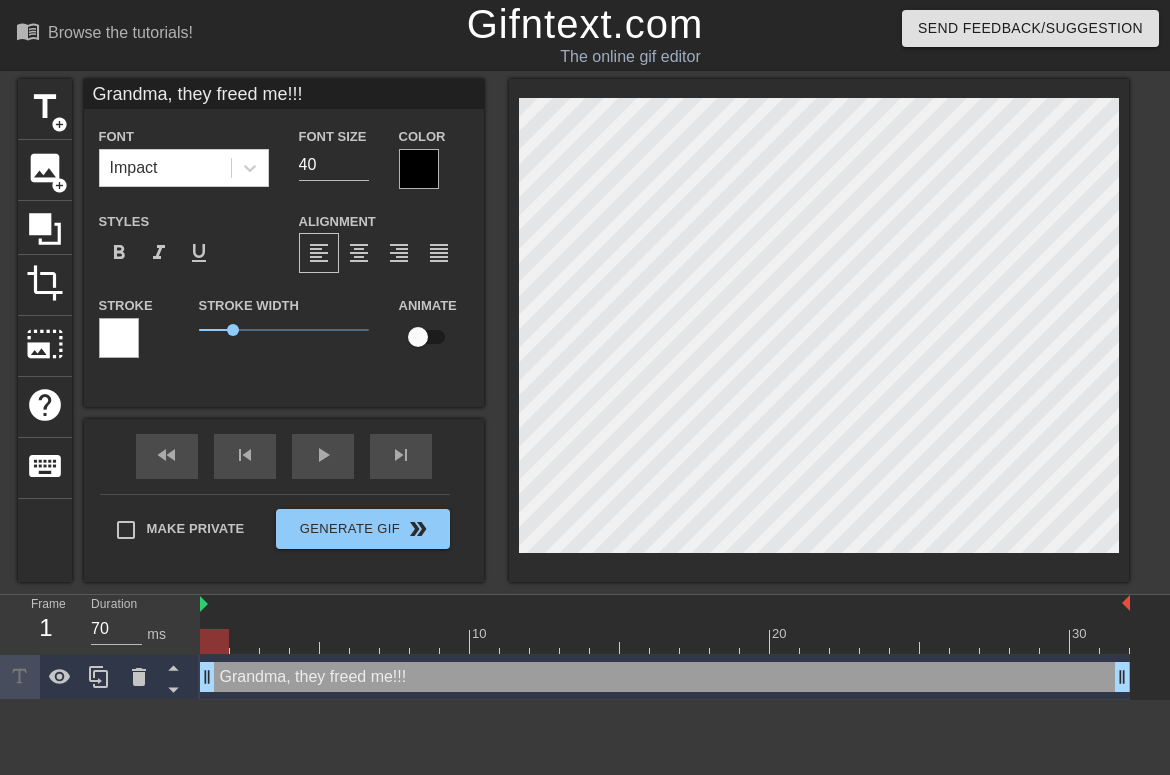 type on "Grandma, they freed me!!!" 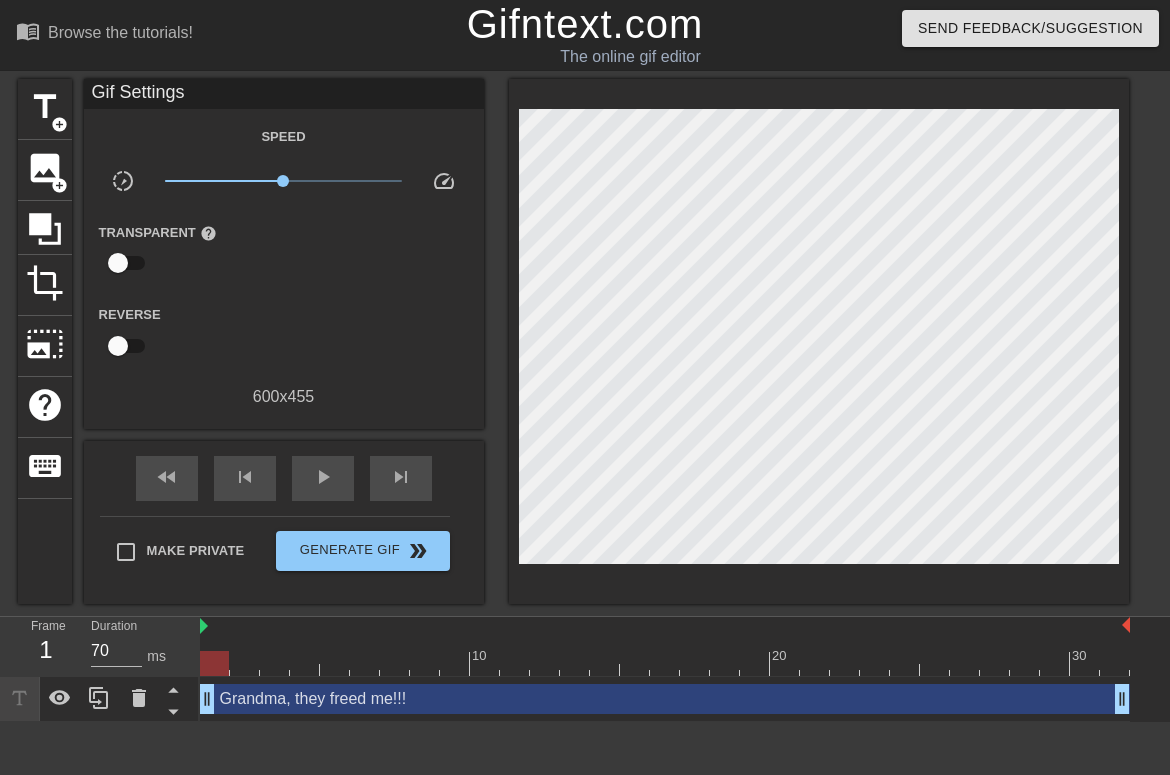 click at bounding box center (819, 341) 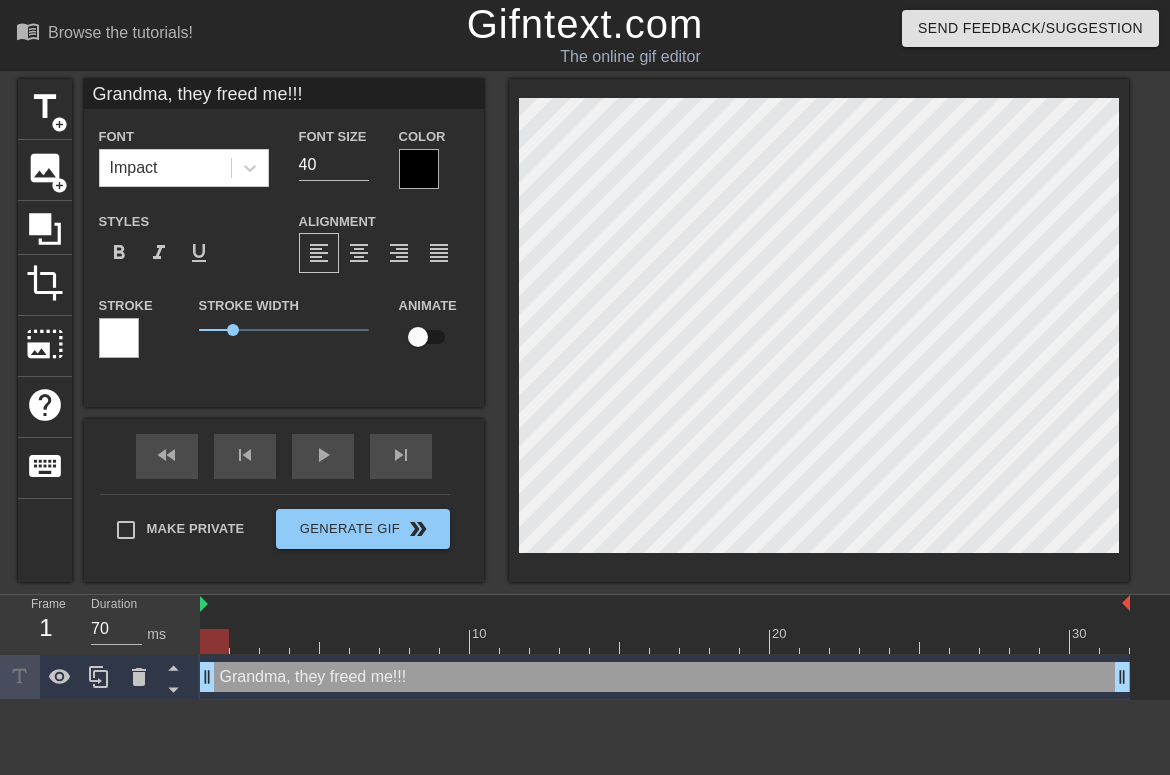 click at bounding box center [418, 337] 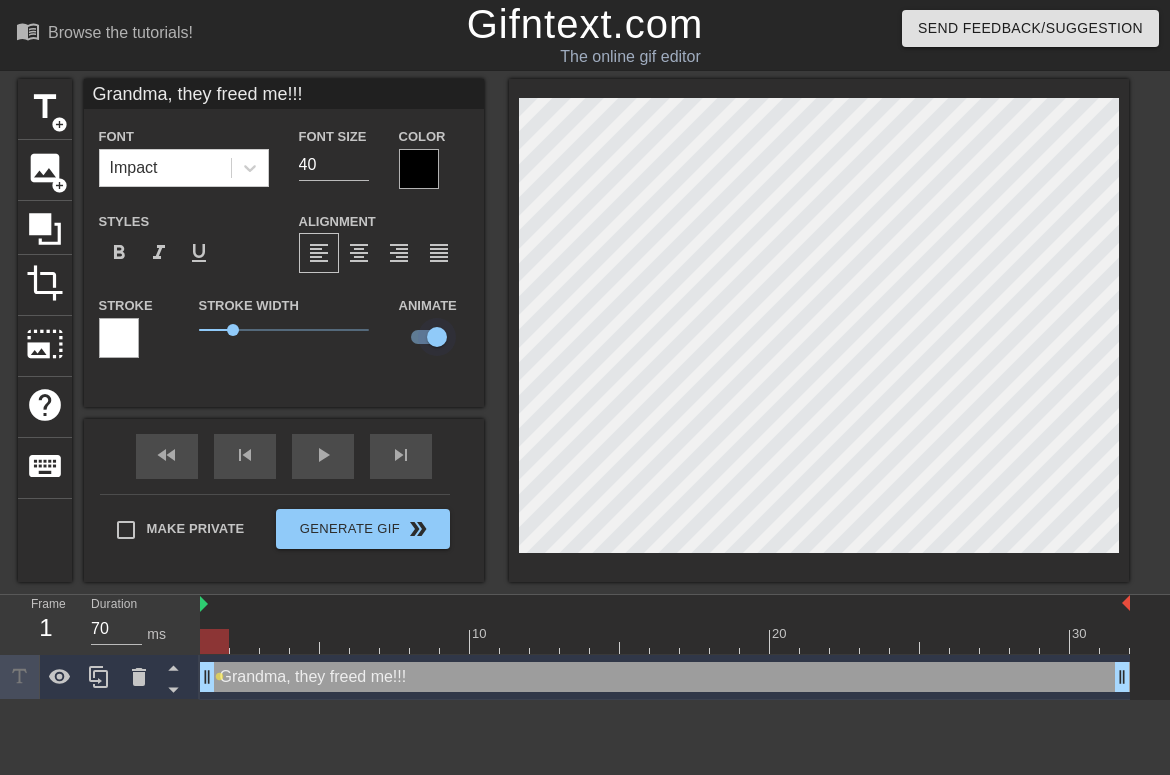 click at bounding box center (437, 337) 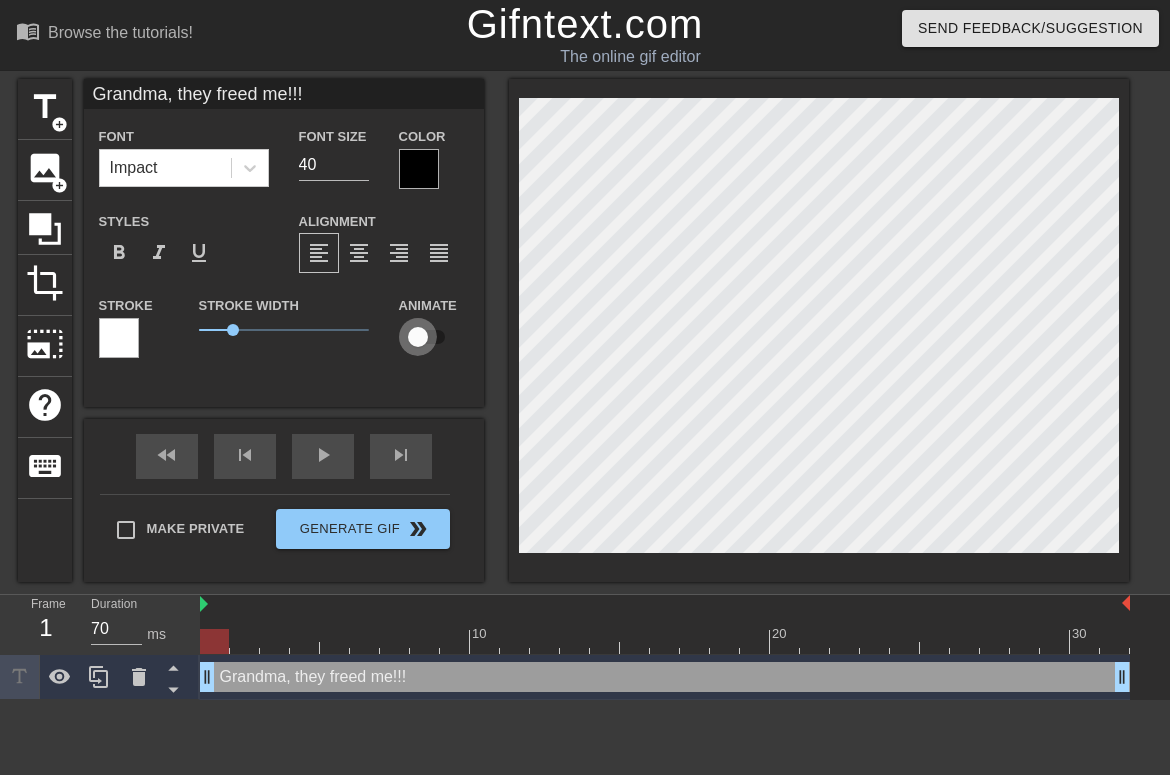 drag, startPoint x: 419, startPoint y: 335, endPoint x: 455, endPoint y: 335, distance: 36 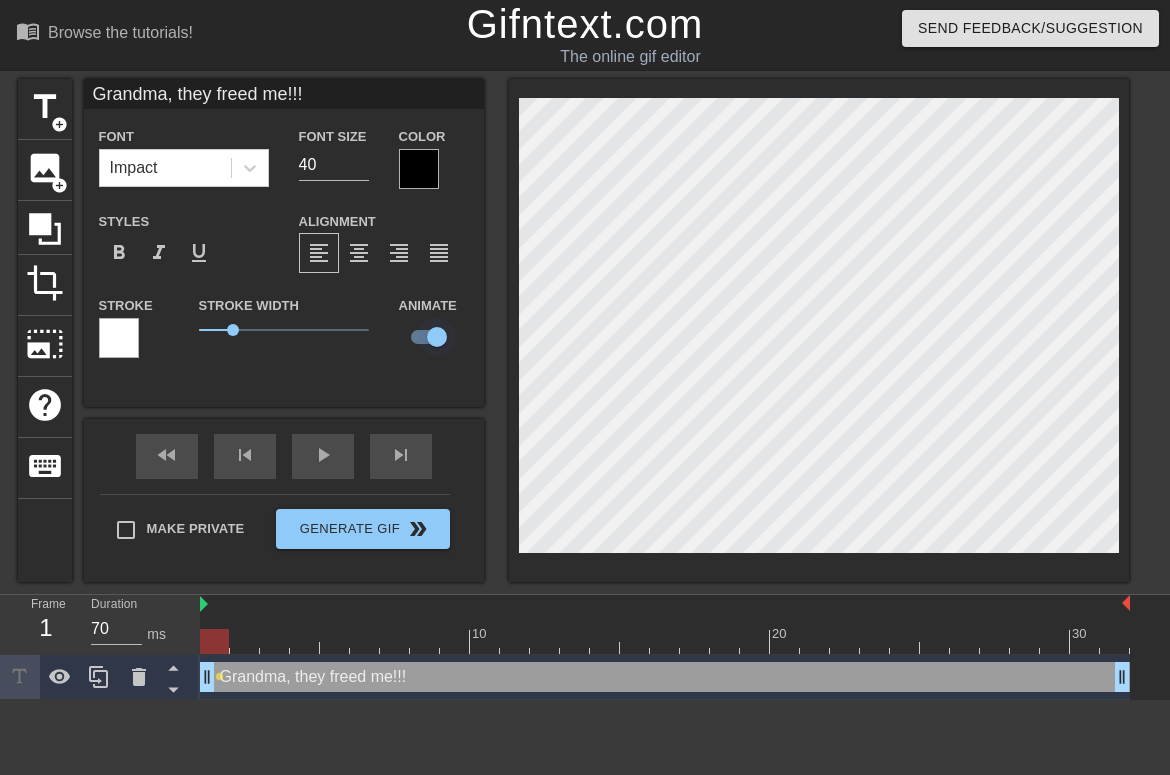 click at bounding box center (437, 337) 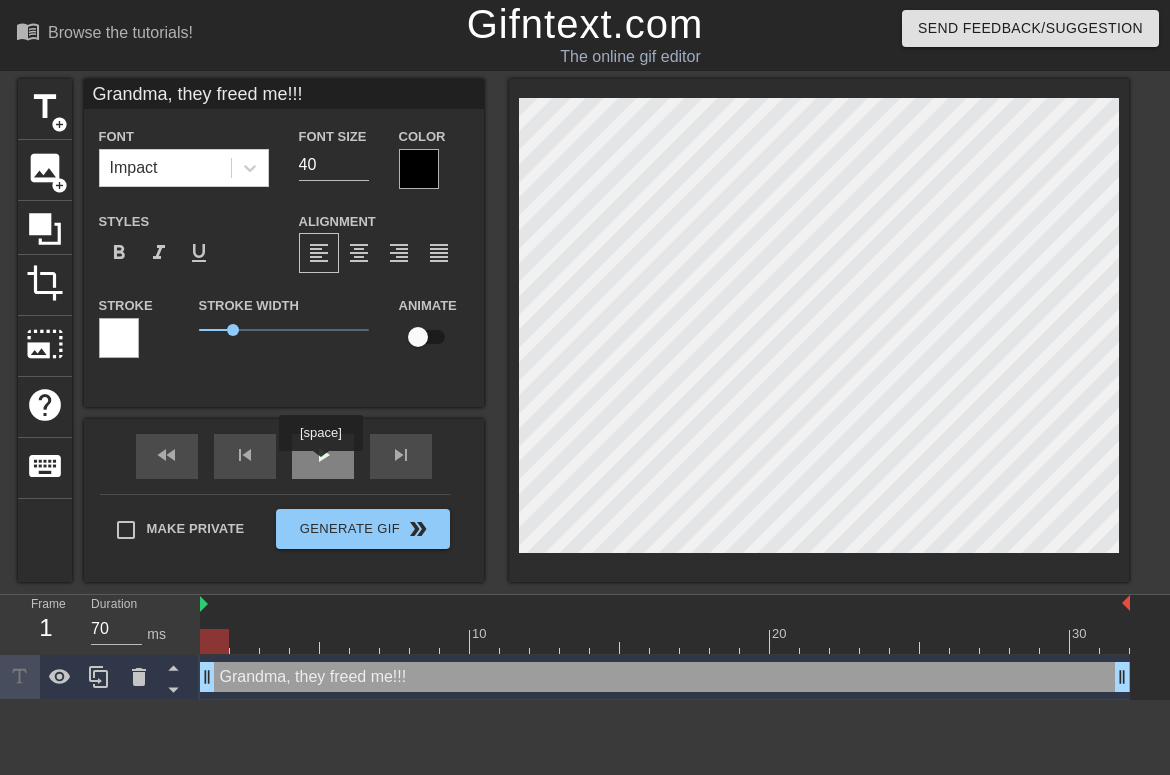 click on "play_arrow" at bounding box center (323, 455) 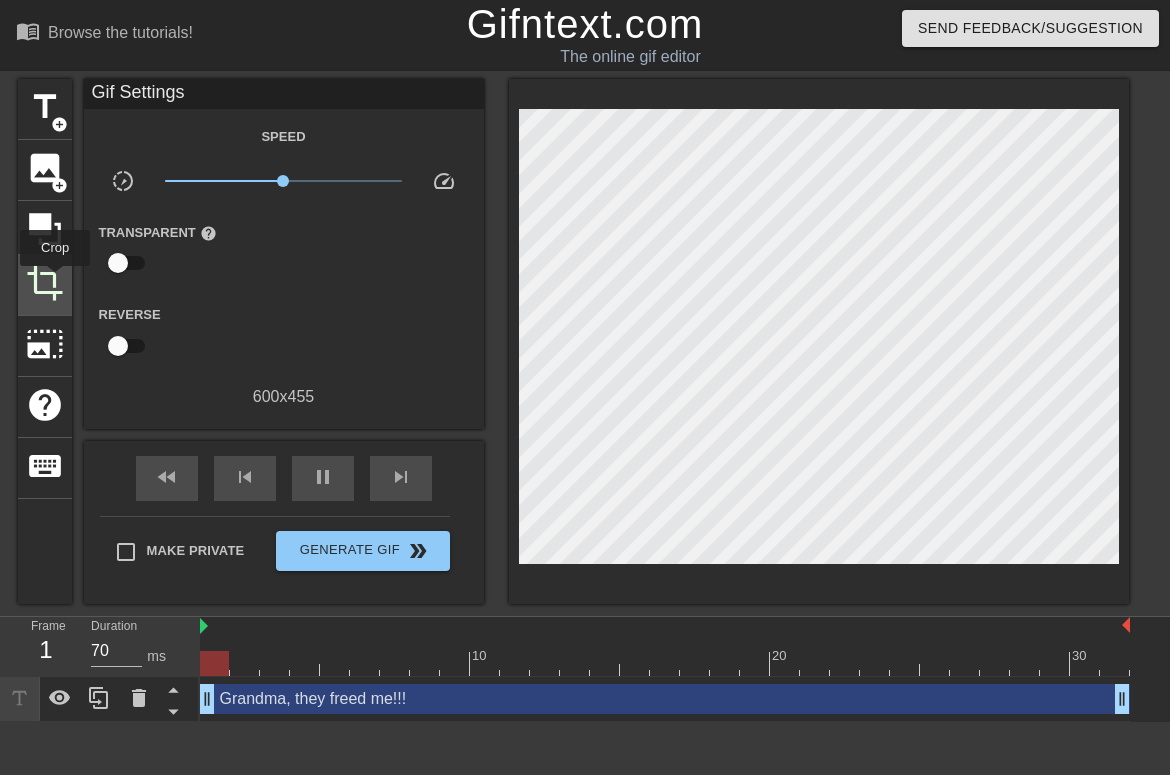 click on "crop" at bounding box center (45, 283) 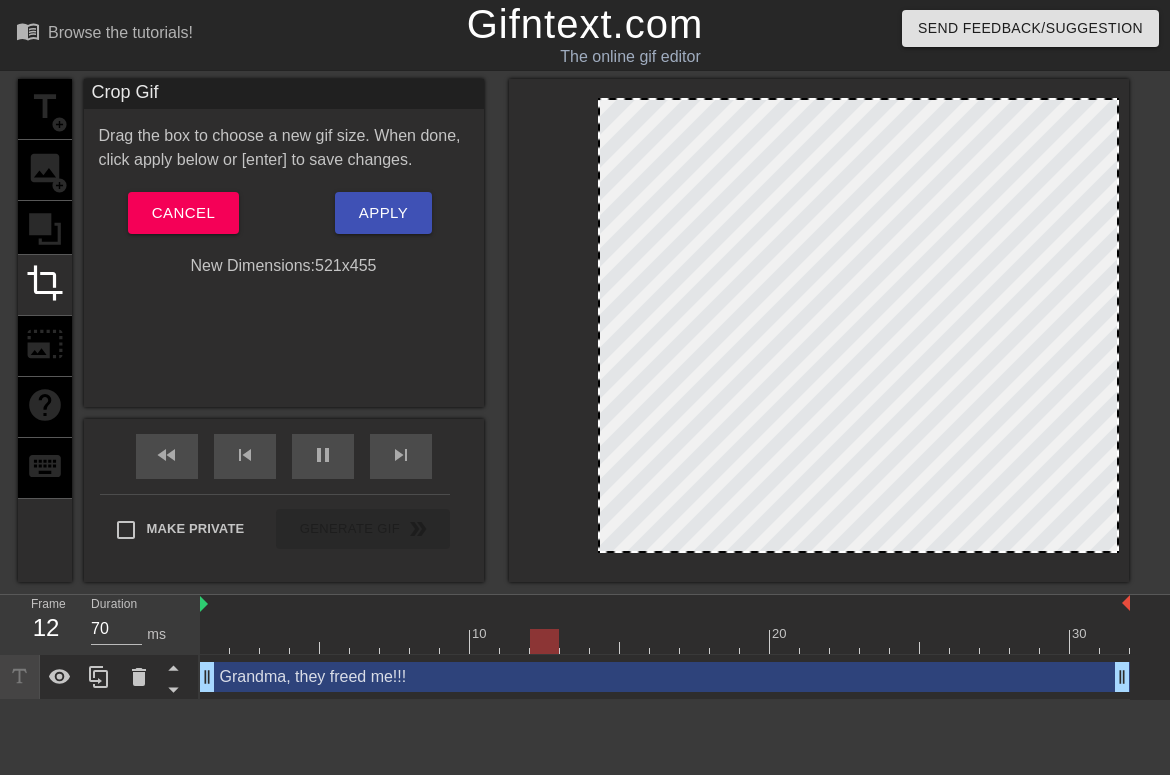 drag, startPoint x: 519, startPoint y: 209, endPoint x: 598, endPoint y: 213, distance: 79.101204 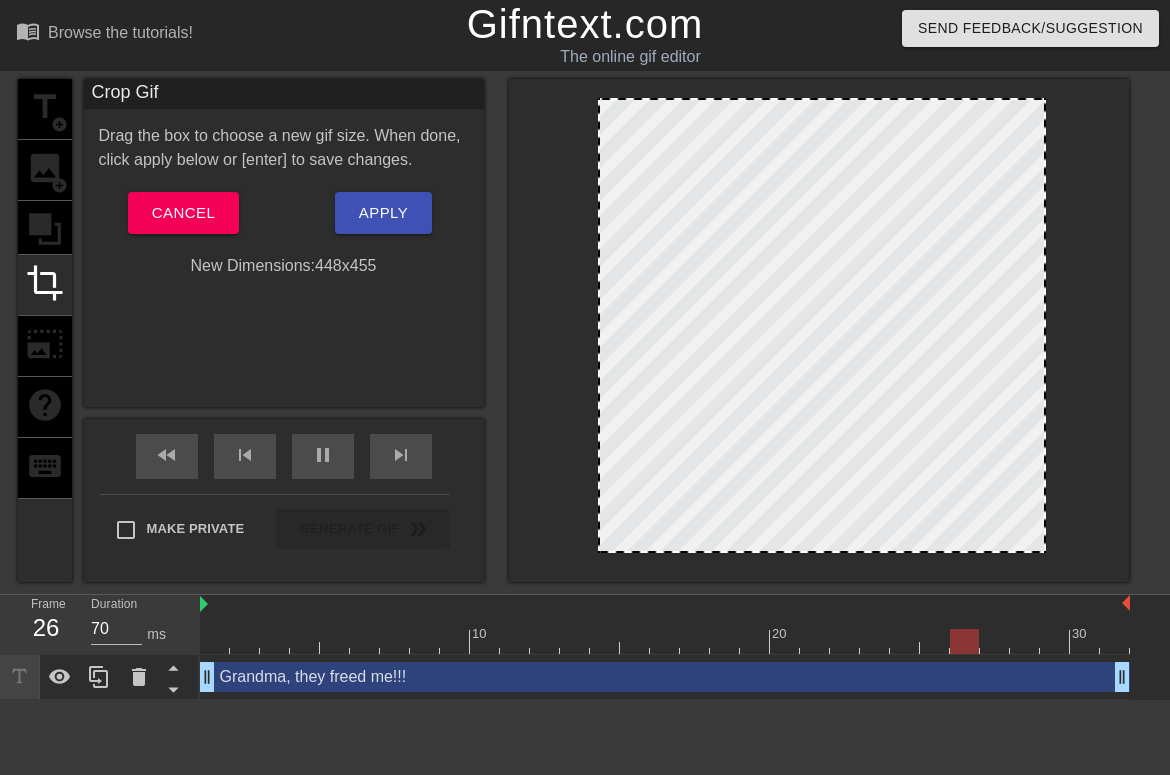 drag, startPoint x: 1114, startPoint y: 313, endPoint x: 1041, endPoint y: 318, distance: 73.171036 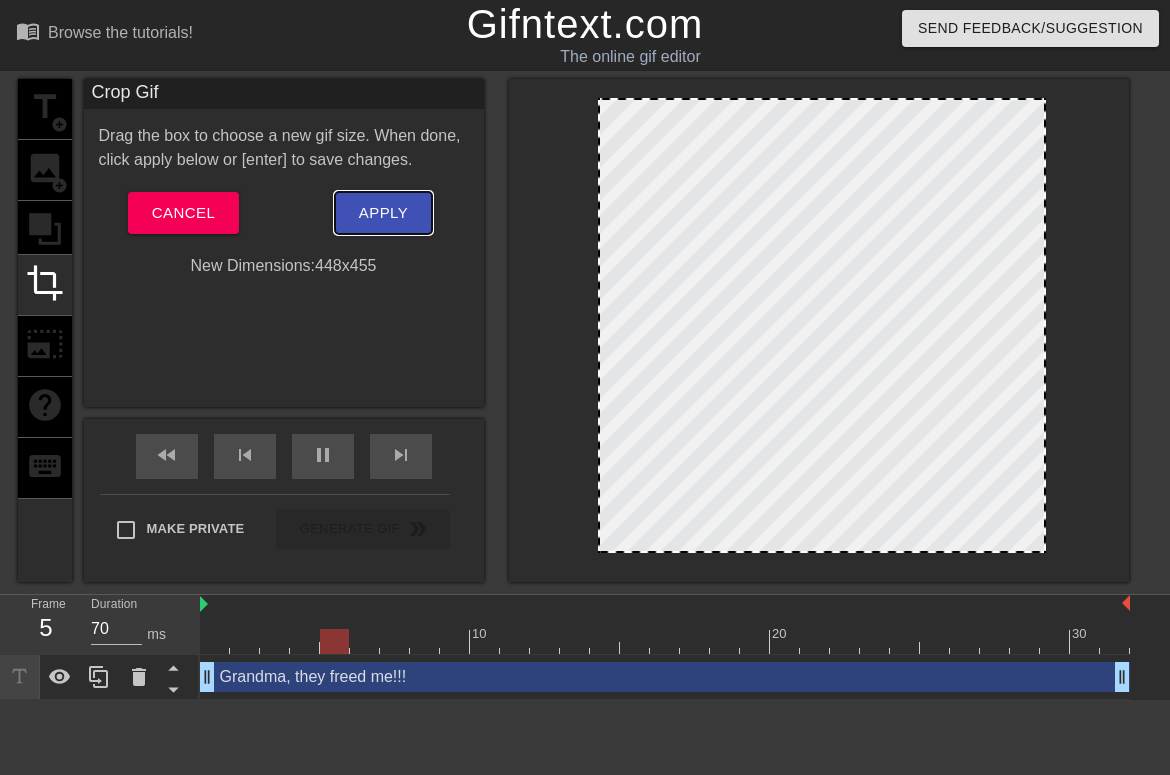 click on "Apply" at bounding box center (383, 213) 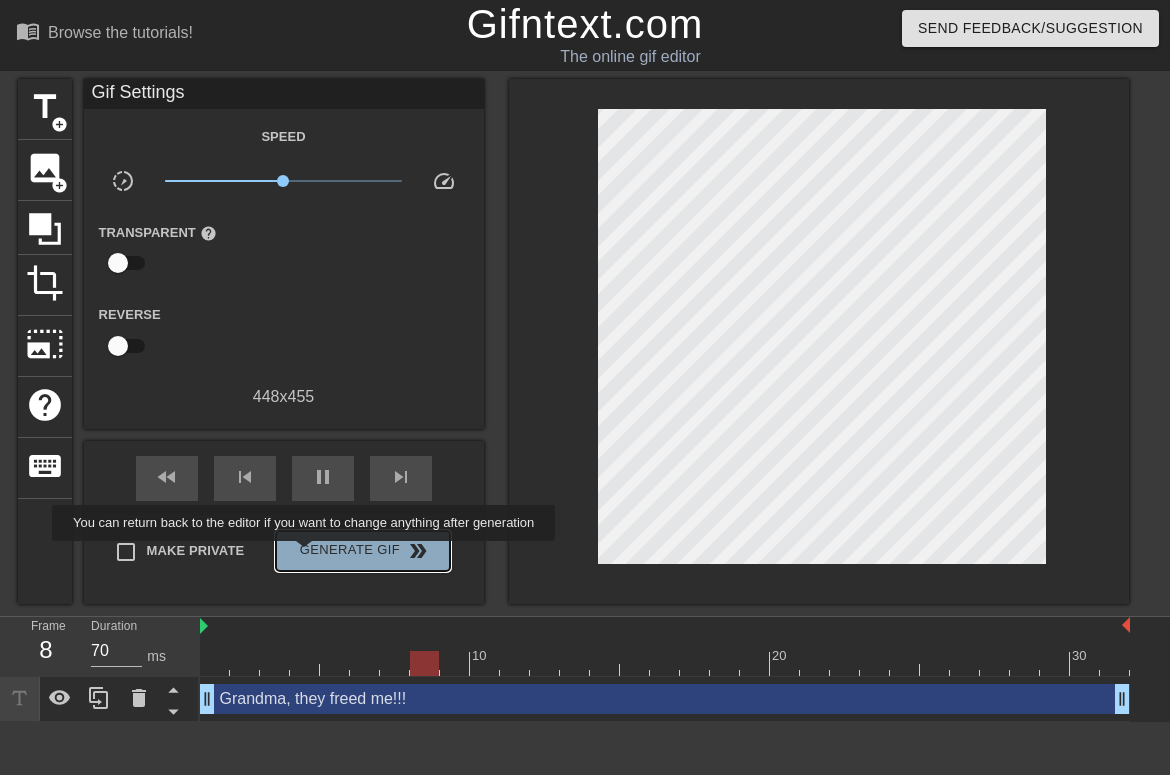 click on "Generate Gif double_arrow" at bounding box center [362, 551] 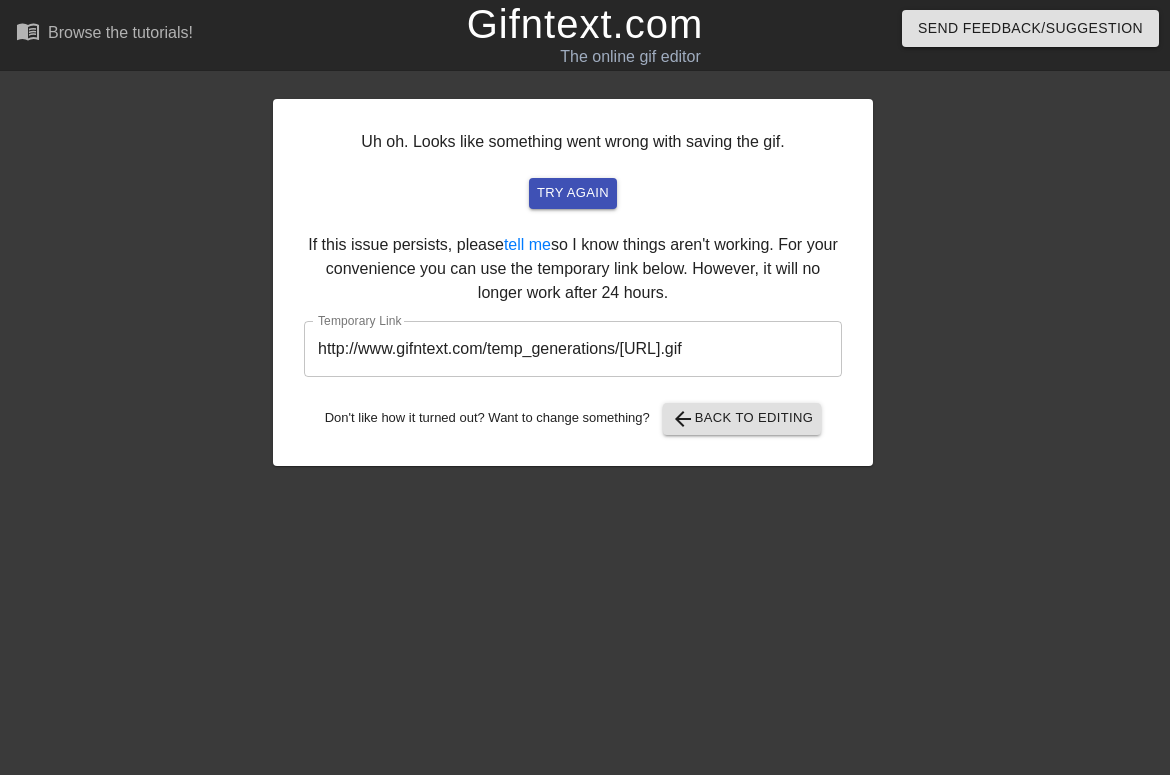 click on "Uh oh. Looks like something went wrong with saving the gif. try again If this issue persists, please tell me so I know things aren't working. For your convenience you can use the temporary link below. However, it will no longer work after 24 hours. Temporary Link http://www.gifntext.com/temp_generations/[URL] ​ Don't like how it turned out? Want to change something? arrow_back Back to Editing" at bounding box center [573, 282] 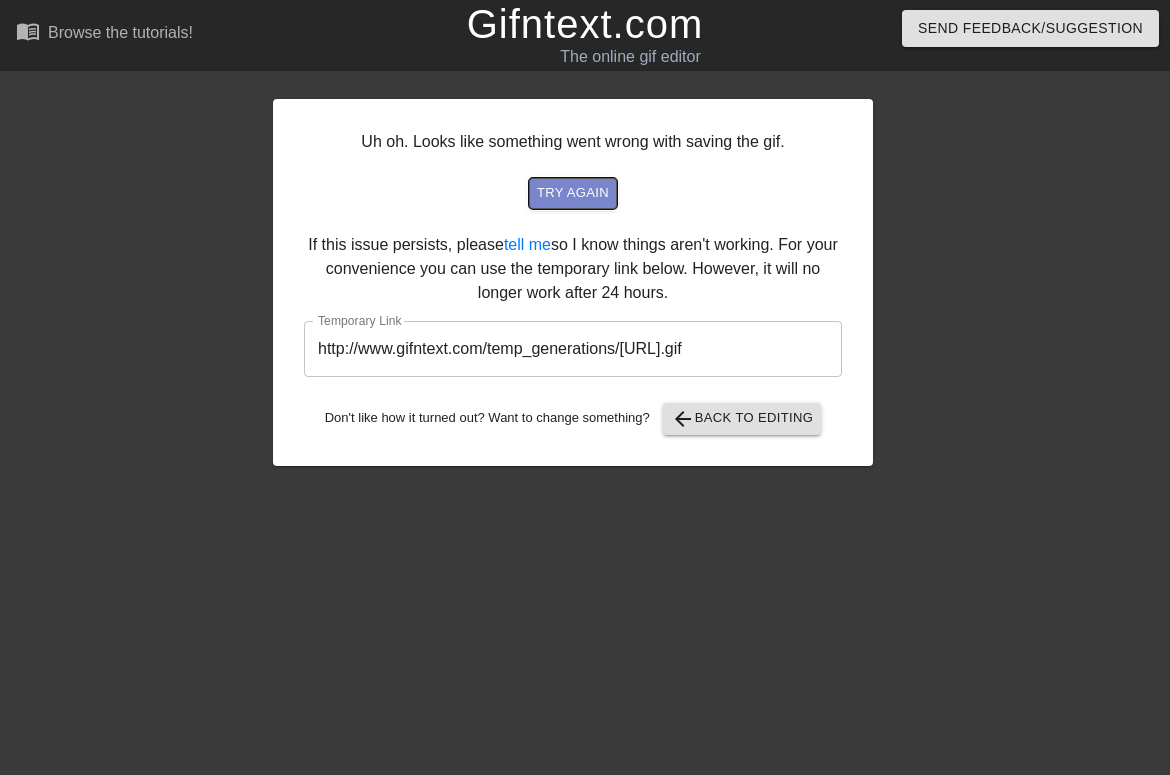 click on "try again" at bounding box center (573, 193) 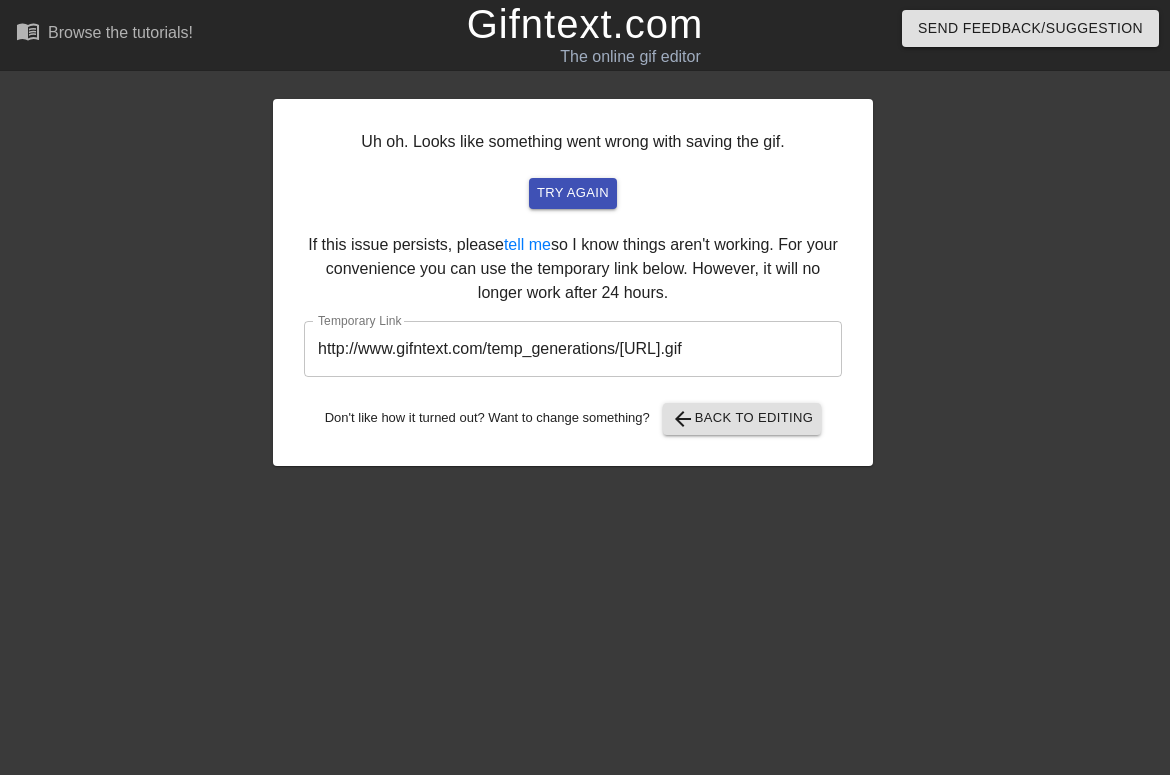 click on "http://www.gifntext.com/temp_generations/[URL].gif" at bounding box center [573, 349] 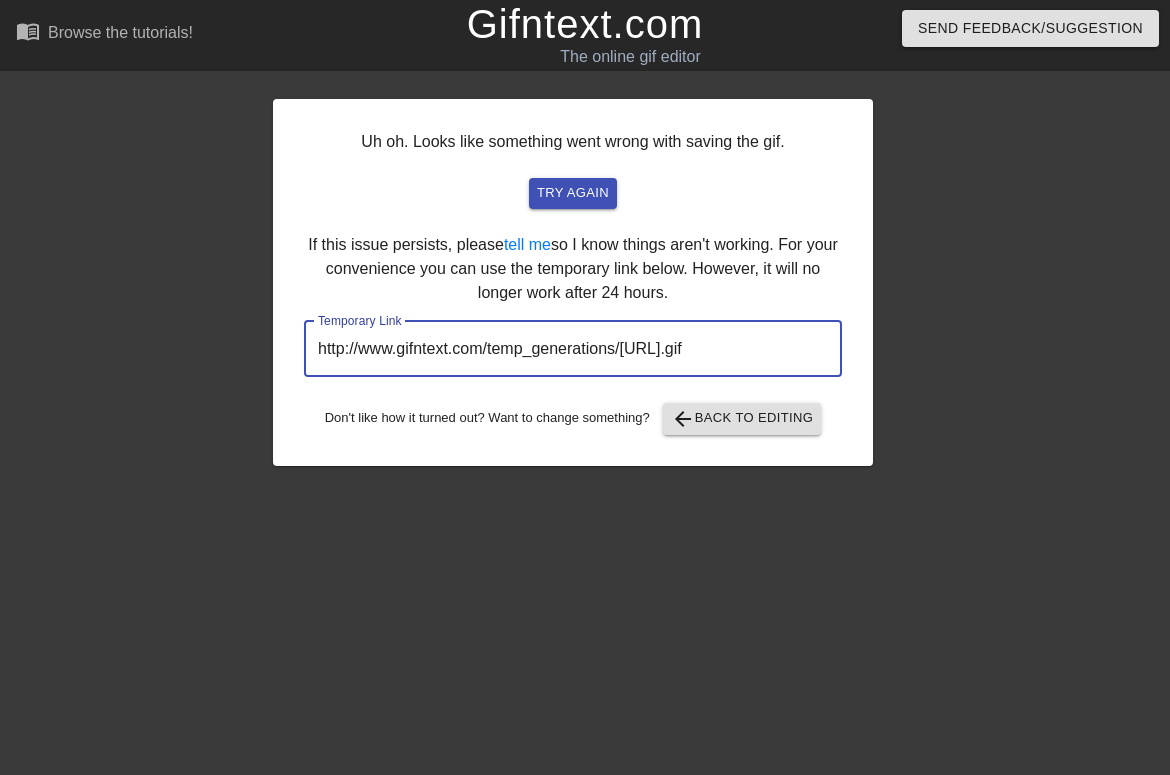 click on "http://www.gifntext.com/temp_generations/[URL].gif" at bounding box center (573, 349) 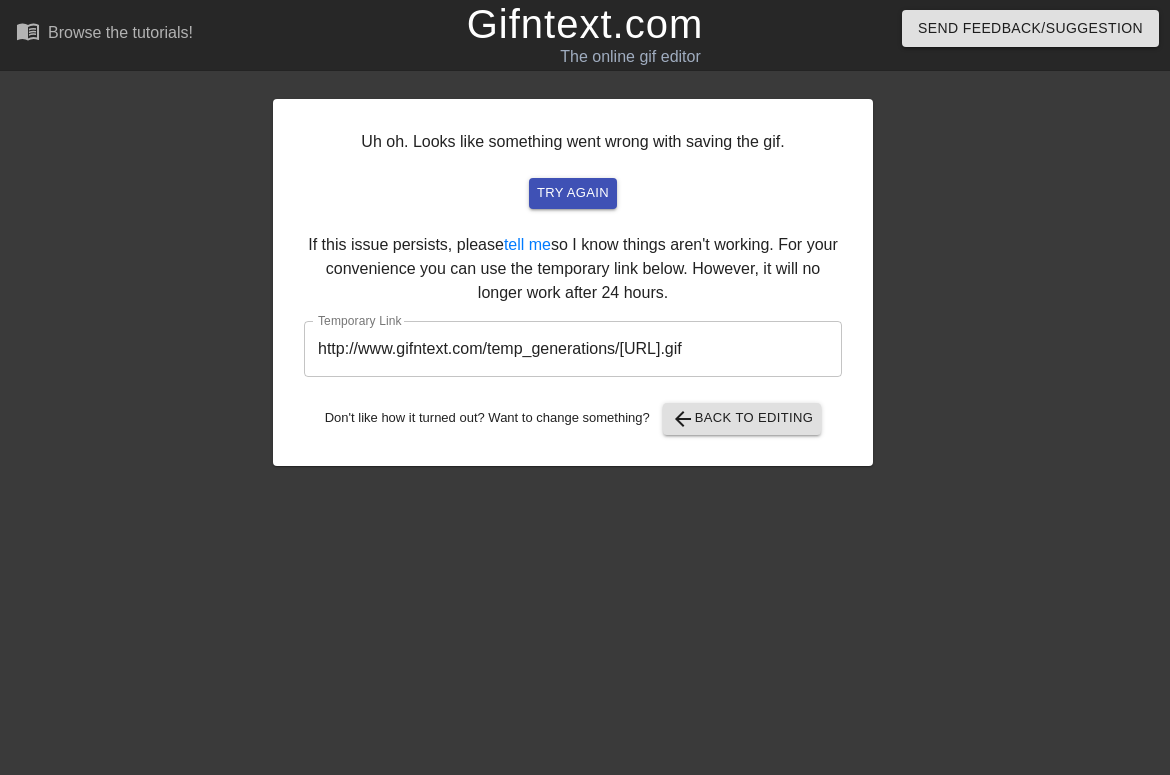 click on "Uh oh. Looks like something went wrong with saving the gif. try again If this issue persists, please tell me so I know things aren't working. For your convenience you can use the temporary link below. However, it will no longer work after 24 hours. Temporary Link http://www.gifntext.com/temp_generations/[URL] ​ Don't like how it turned out? Want to change something? arrow_back Back to Editing title add_circle image add_circle crop photo_size_select_large help keyboard fast_rewind skip_previous pause skip_next Make Private GenerateGif double_arrow" at bounding box center [585, 272] 